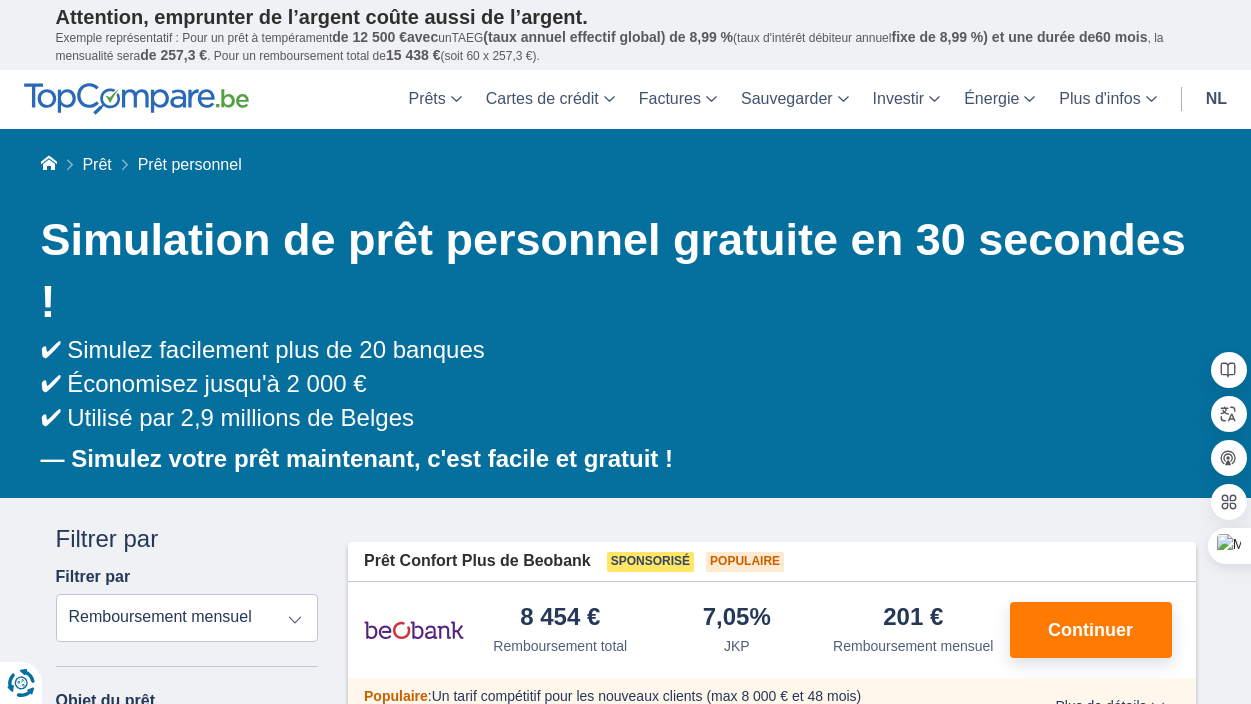 scroll, scrollTop: 0, scrollLeft: 0, axis: both 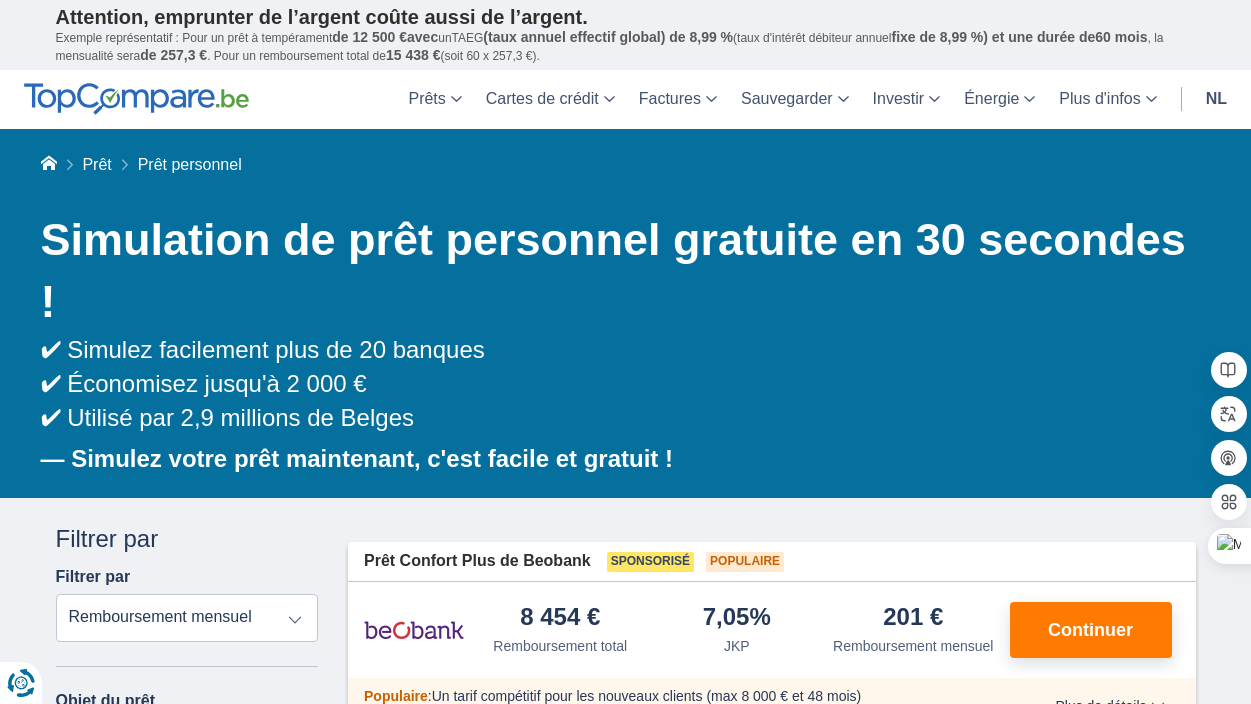 click on "Remboursement total
JKP
Remboursement mensuel" at bounding box center [187, 618] 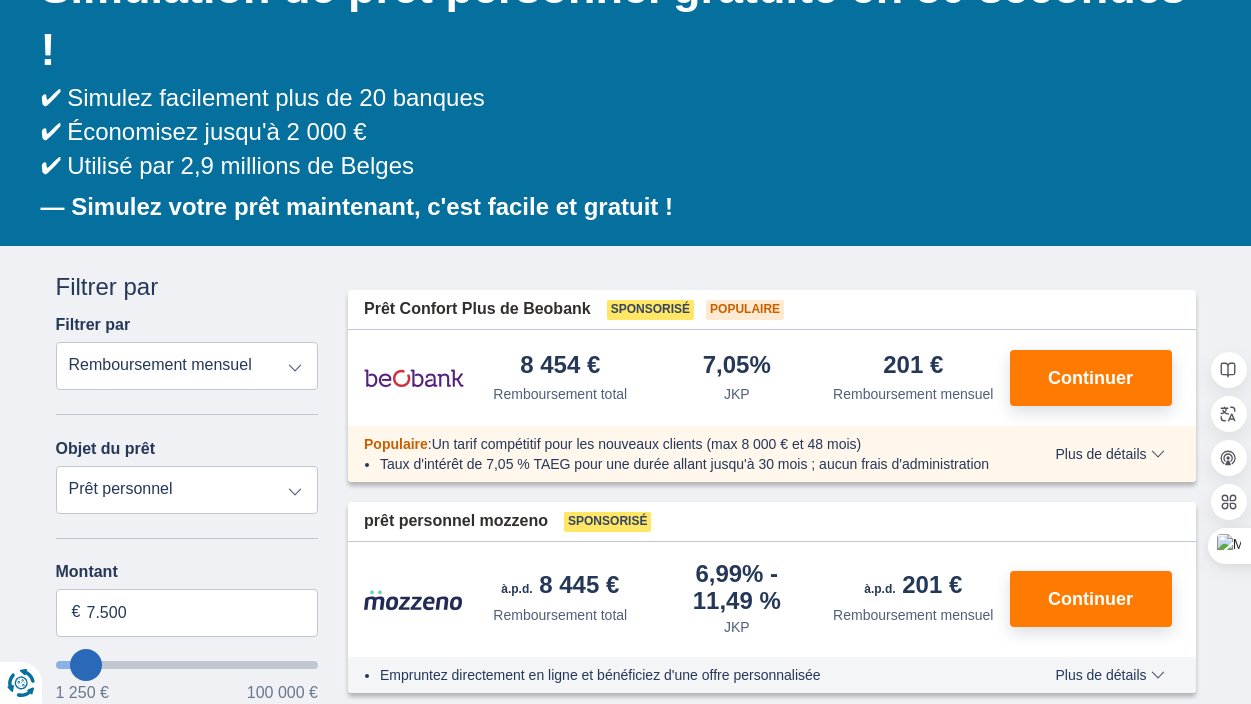 scroll, scrollTop: 255, scrollLeft: 0, axis: vertical 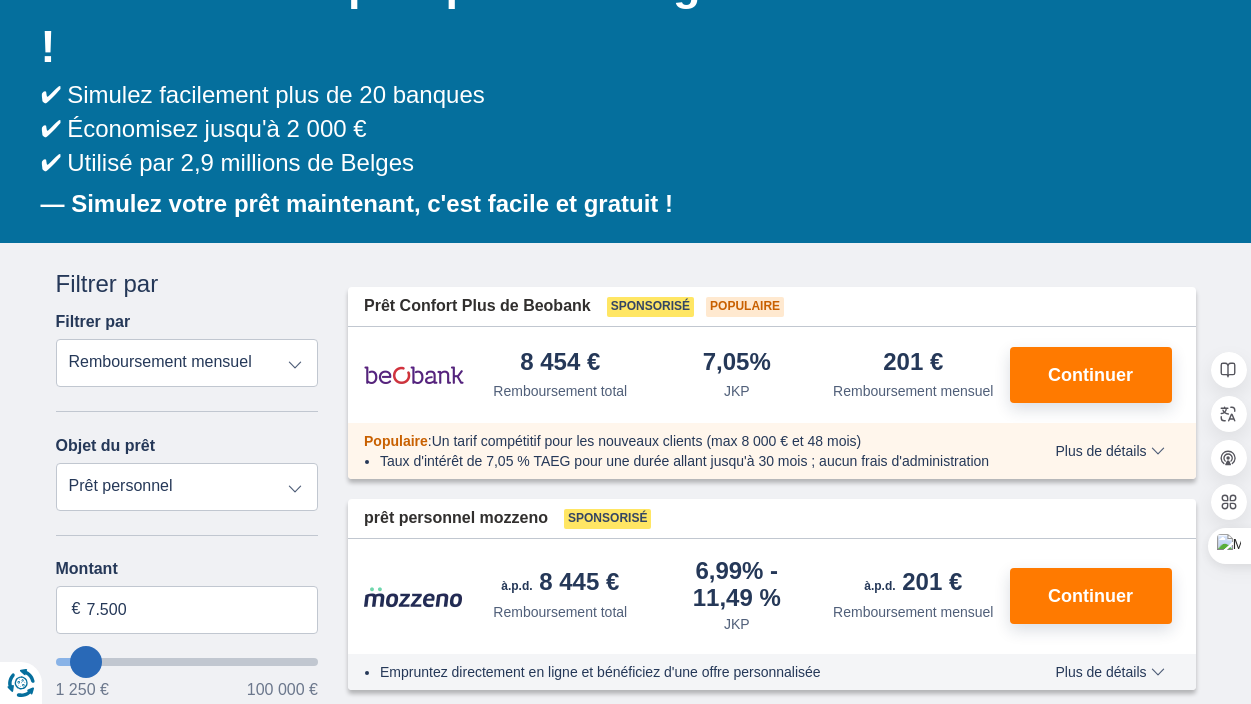 click on "Prêt personnel
Auto
Moto / vélo
Camping-car / caravane
Rénovation
Énergie
Consolidation de dettes
Étude
Vacances
Mariage
Meubles
Électronique
Le plus populaire
Réserve de trésorerie" at bounding box center (187, 487) 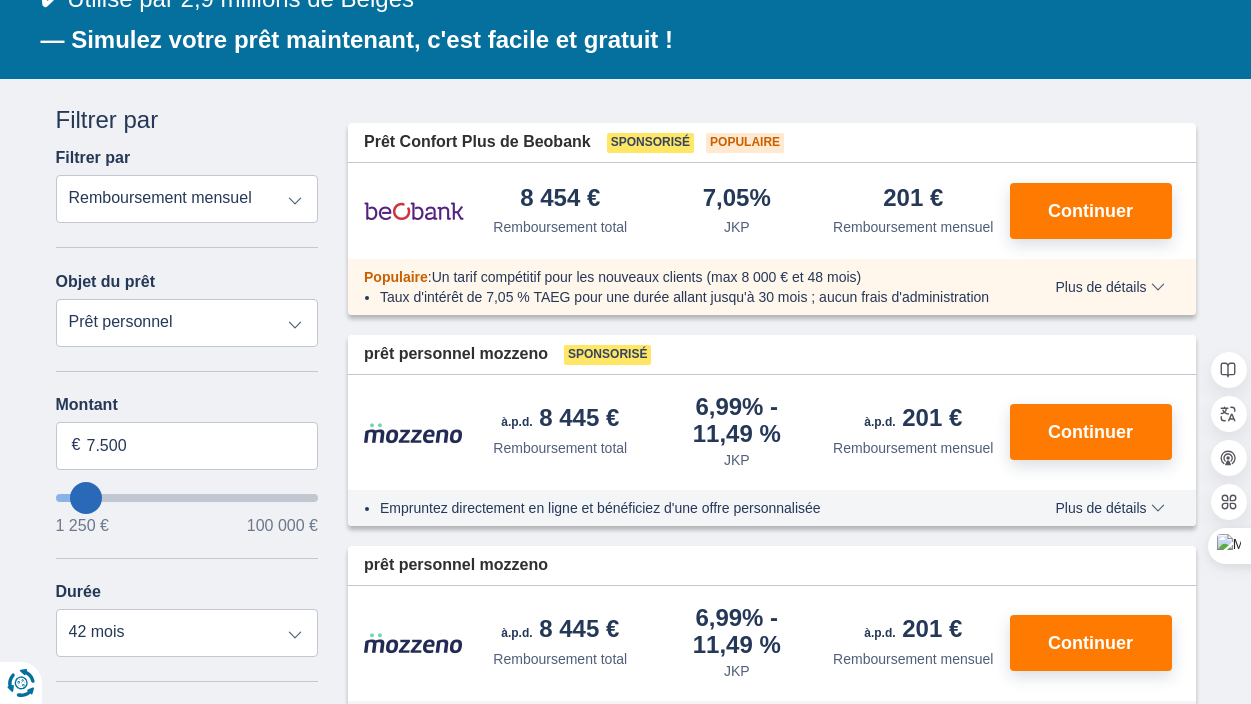 scroll, scrollTop: 420, scrollLeft: 0, axis: vertical 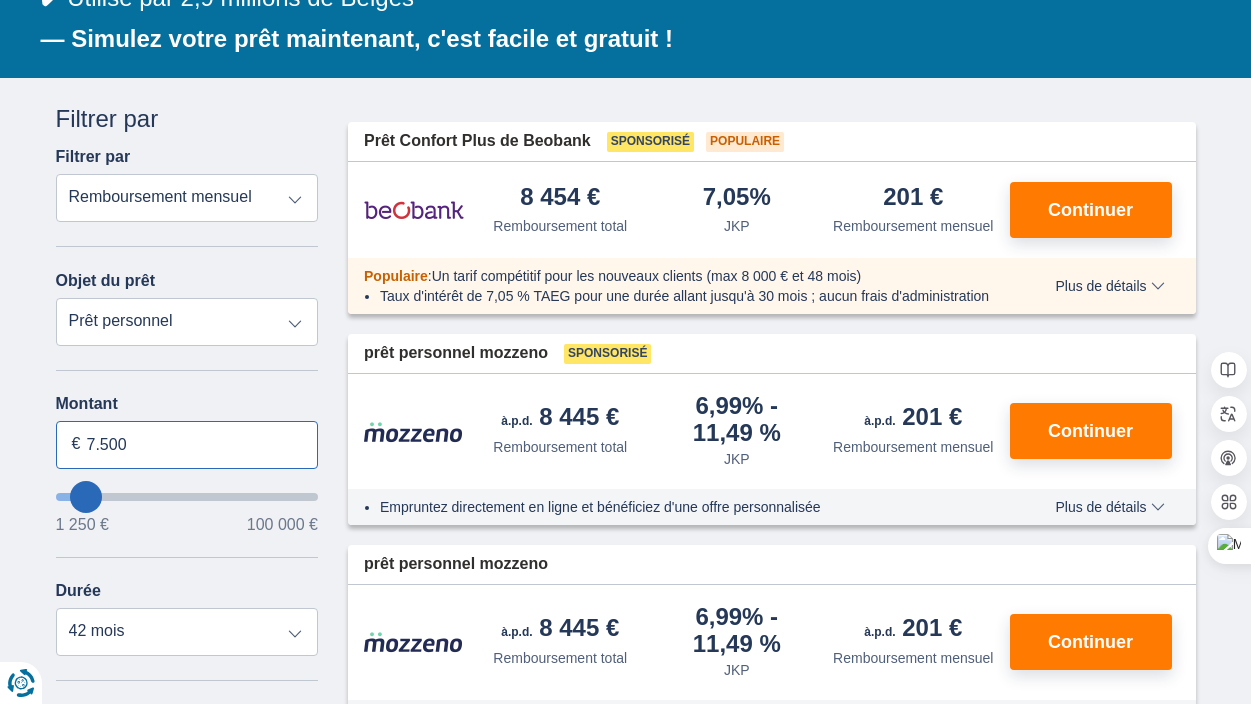 drag, startPoint x: 223, startPoint y: 437, endPoint x: 140, endPoint y: 456, distance: 85.146935 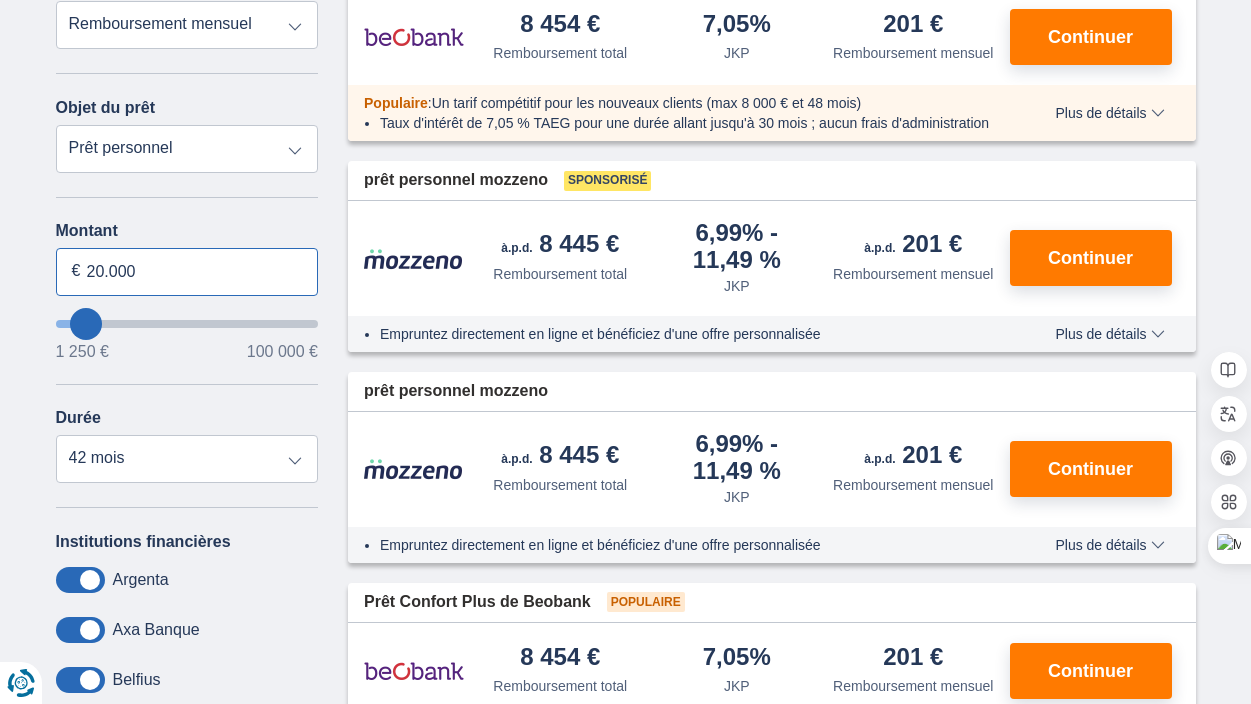 scroll, scrollTop: 604, scrollLeft: 0, axis: vertical 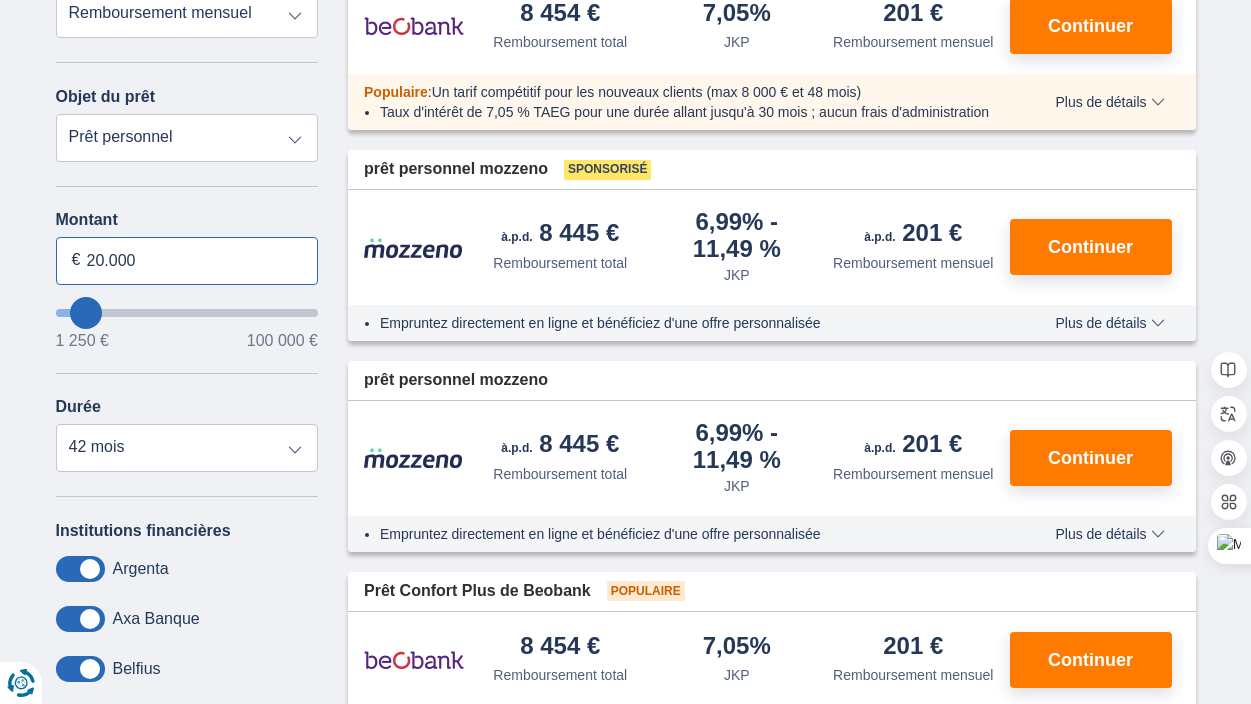 type on "20.000" 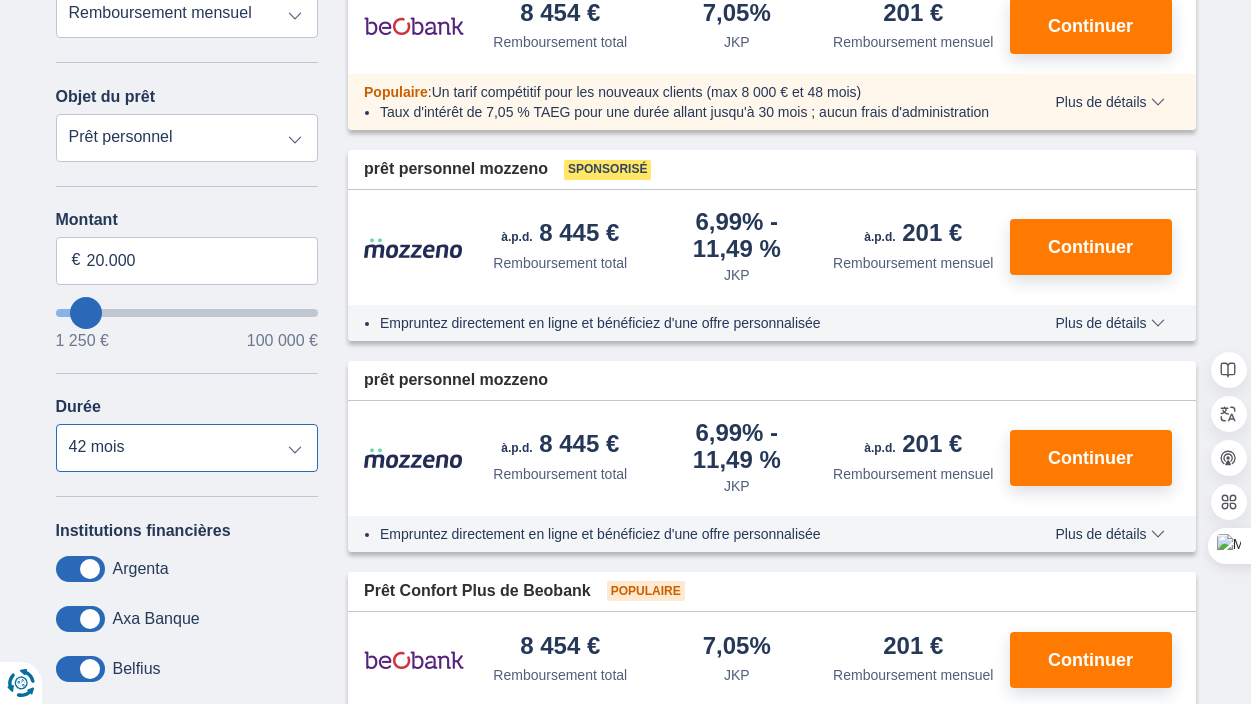 type on "20250" 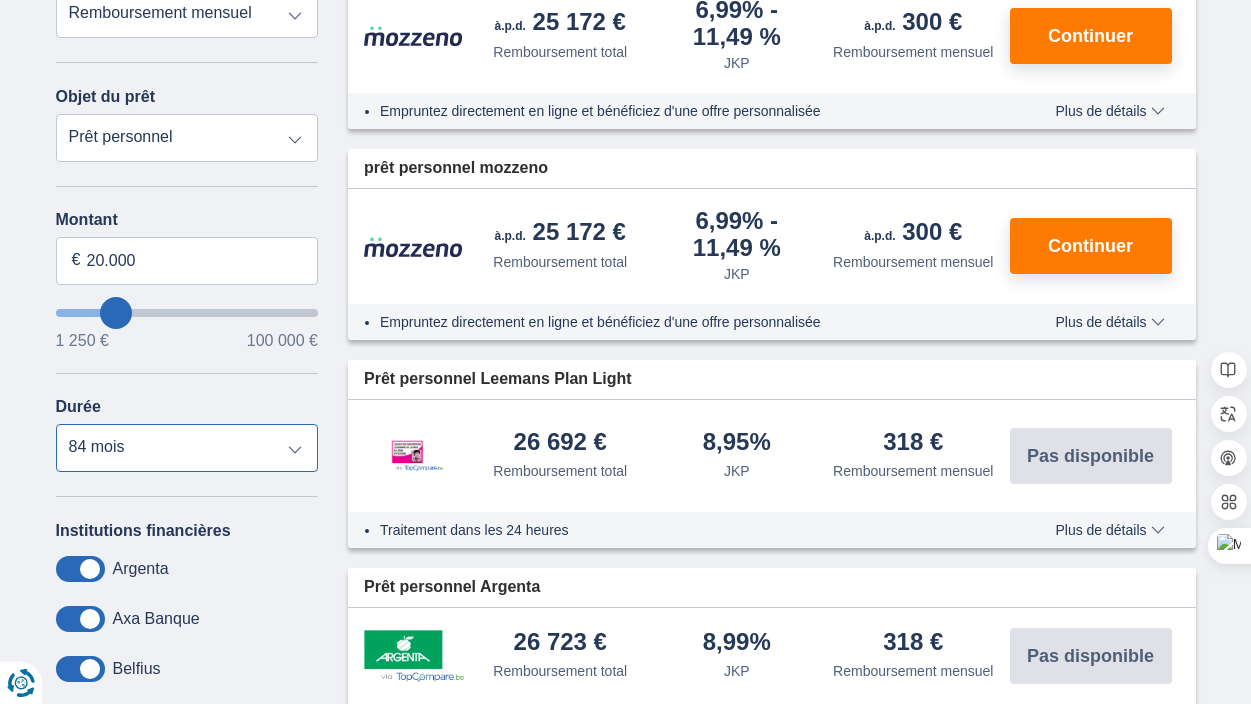 select on "60" 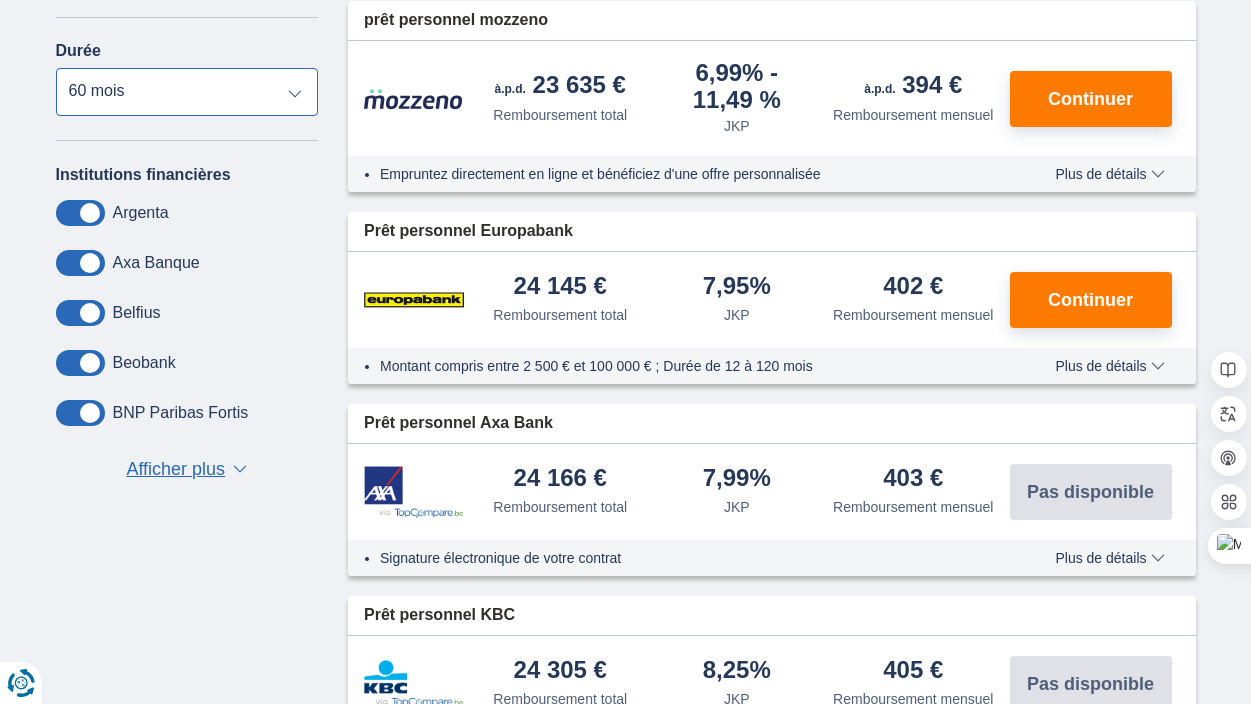 scroll, scrollTop: 956, scrollLeft: 0, axis: vertical 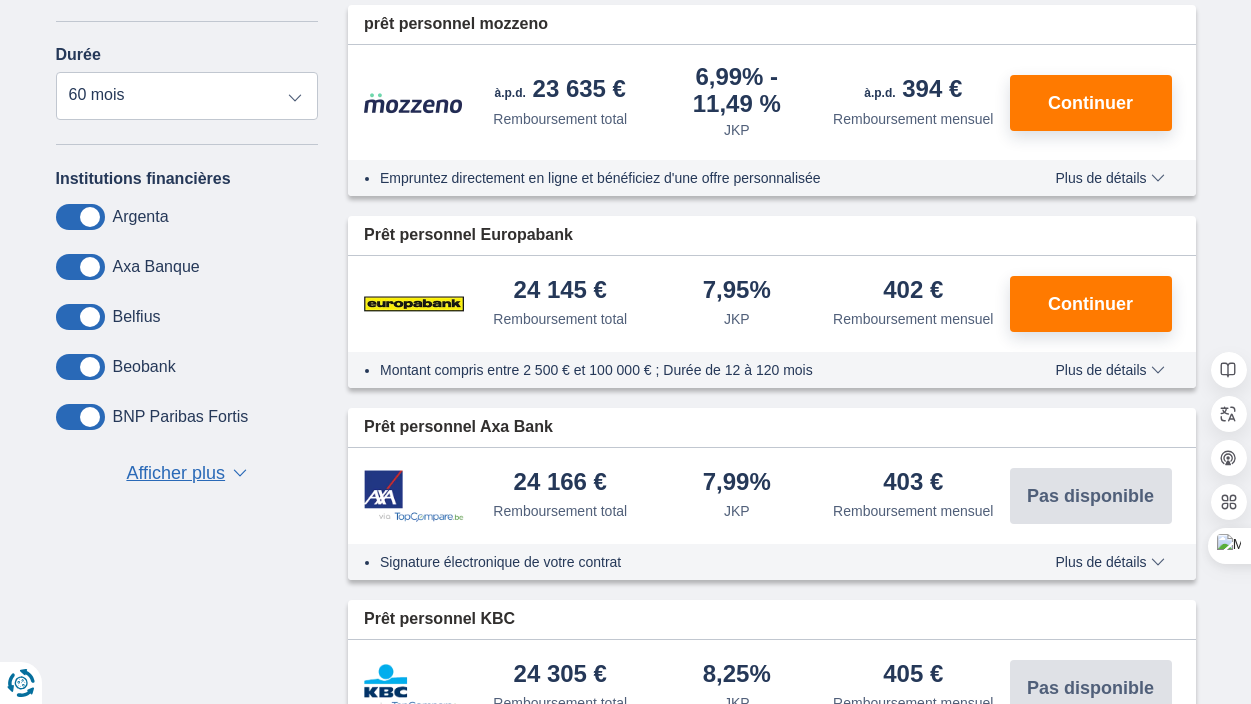 click on "Afficher plus" at bounding box center [175, 473] 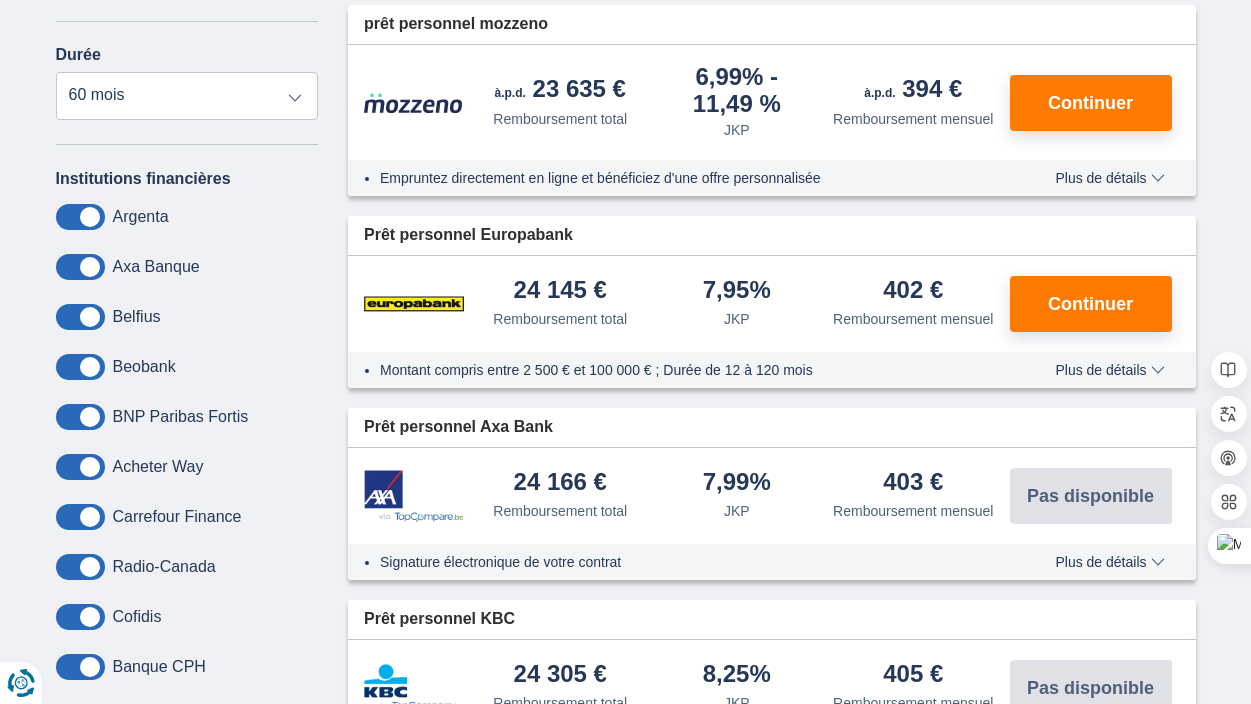 click at bounding box center [80, 417] 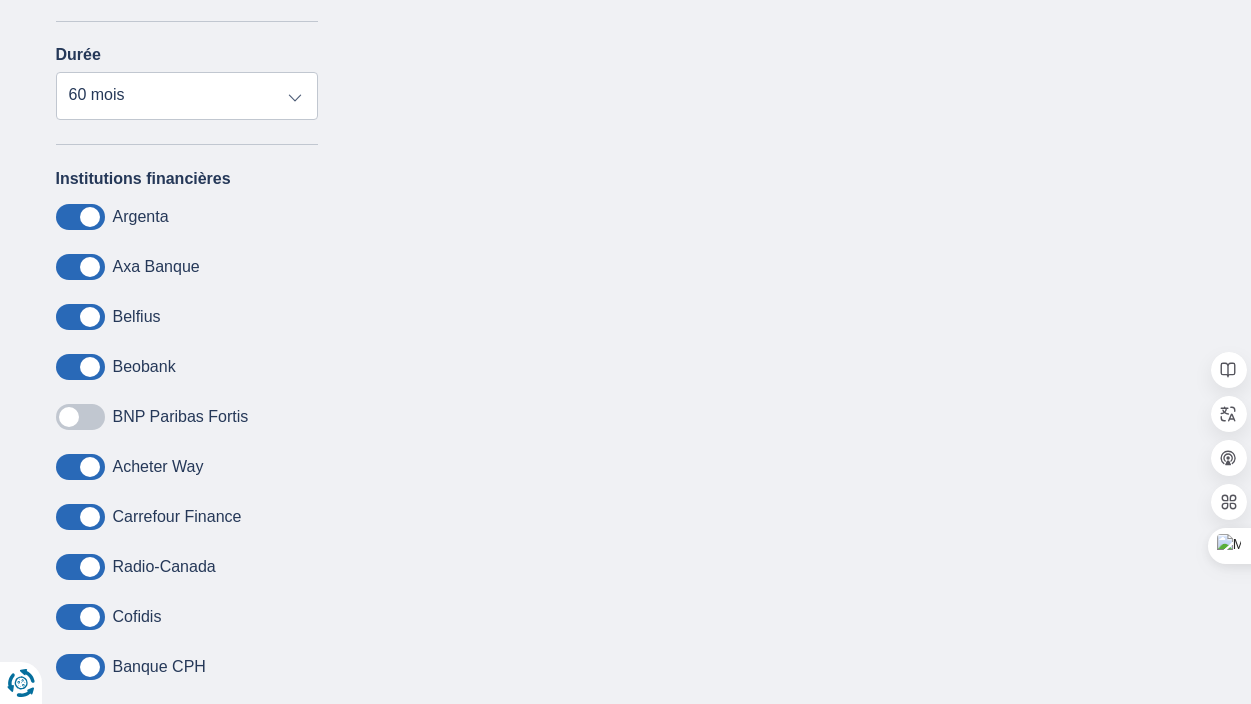 click at bounding box center [80, 417] 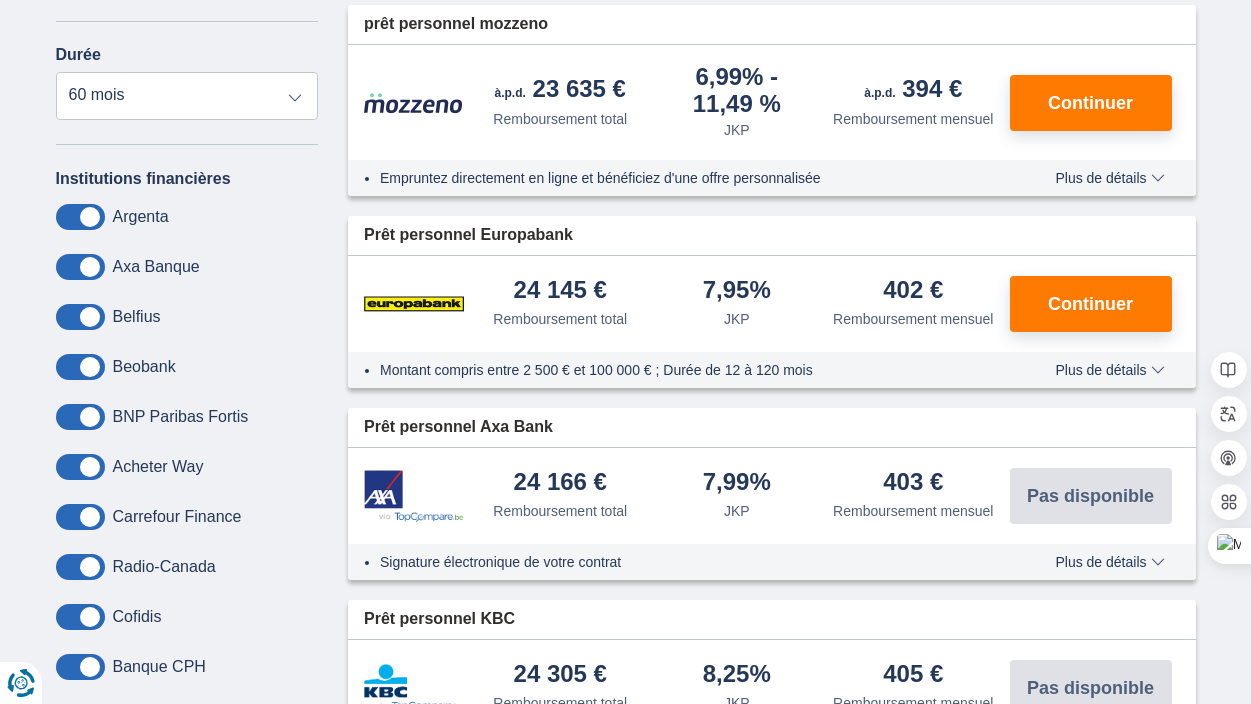 click at bounding box center (80, 217) 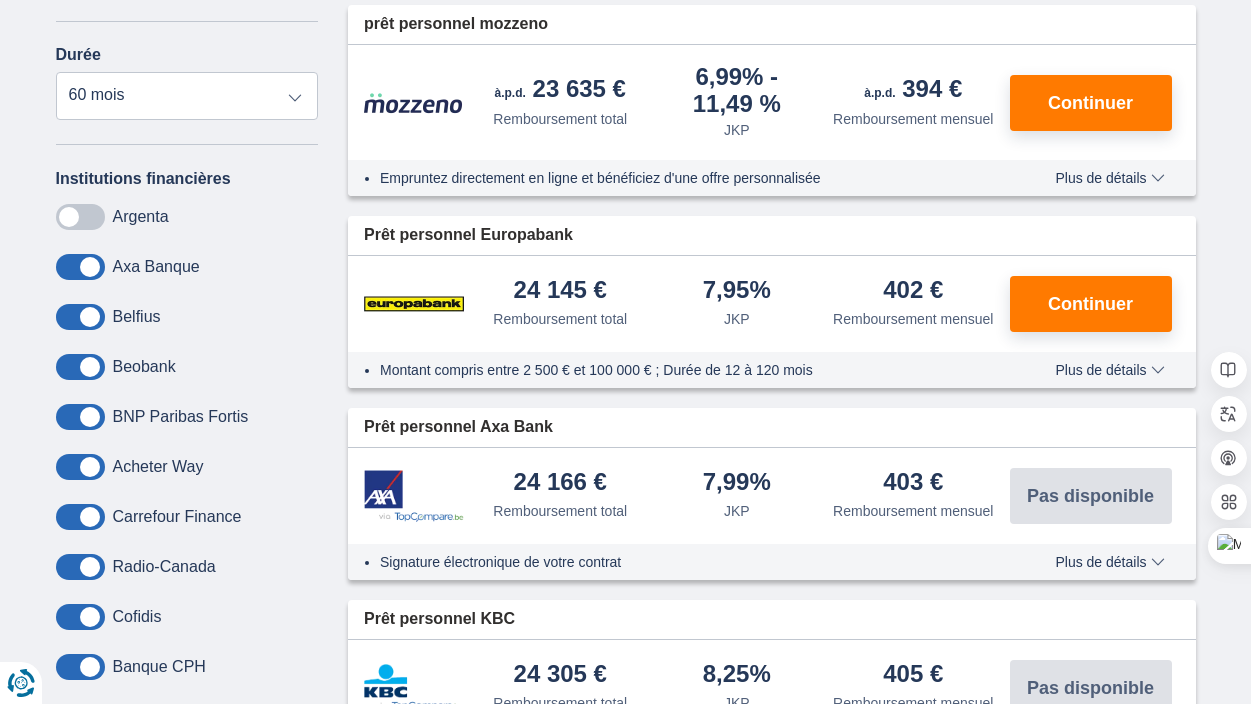 click at bounding box center [80, 317] 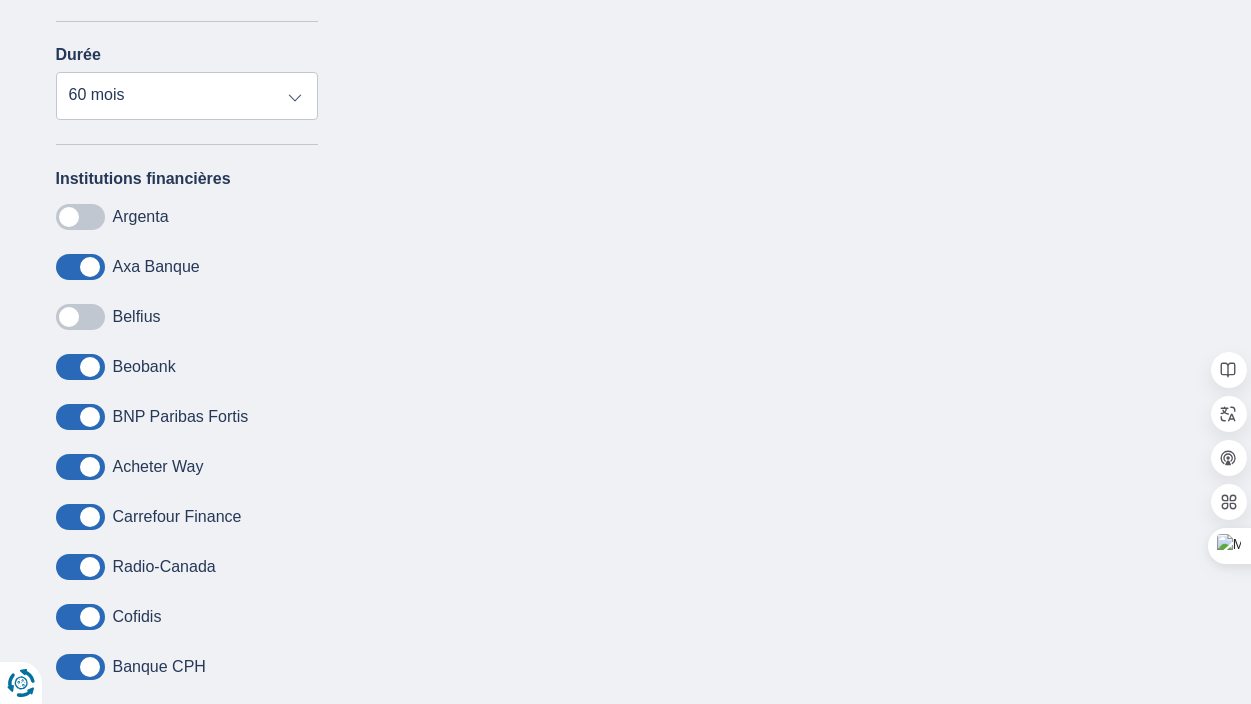 click at bounding box center [80, 367] 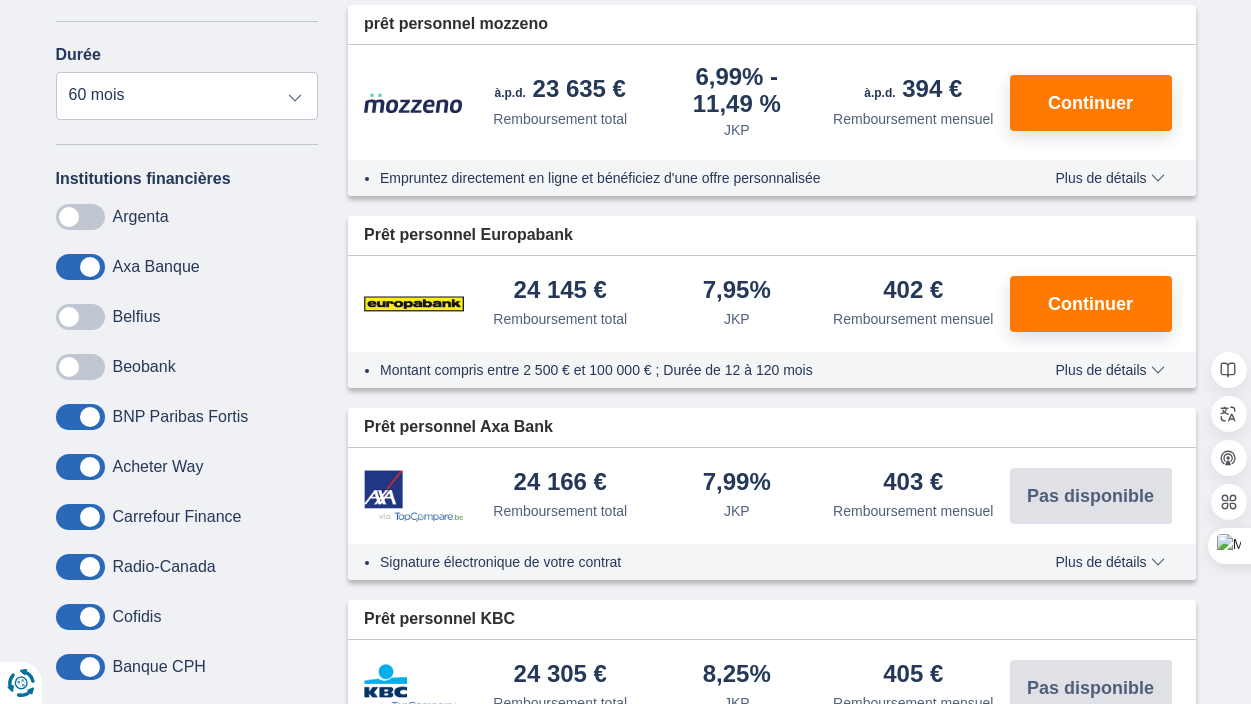 click at bounding box center [80, 467] 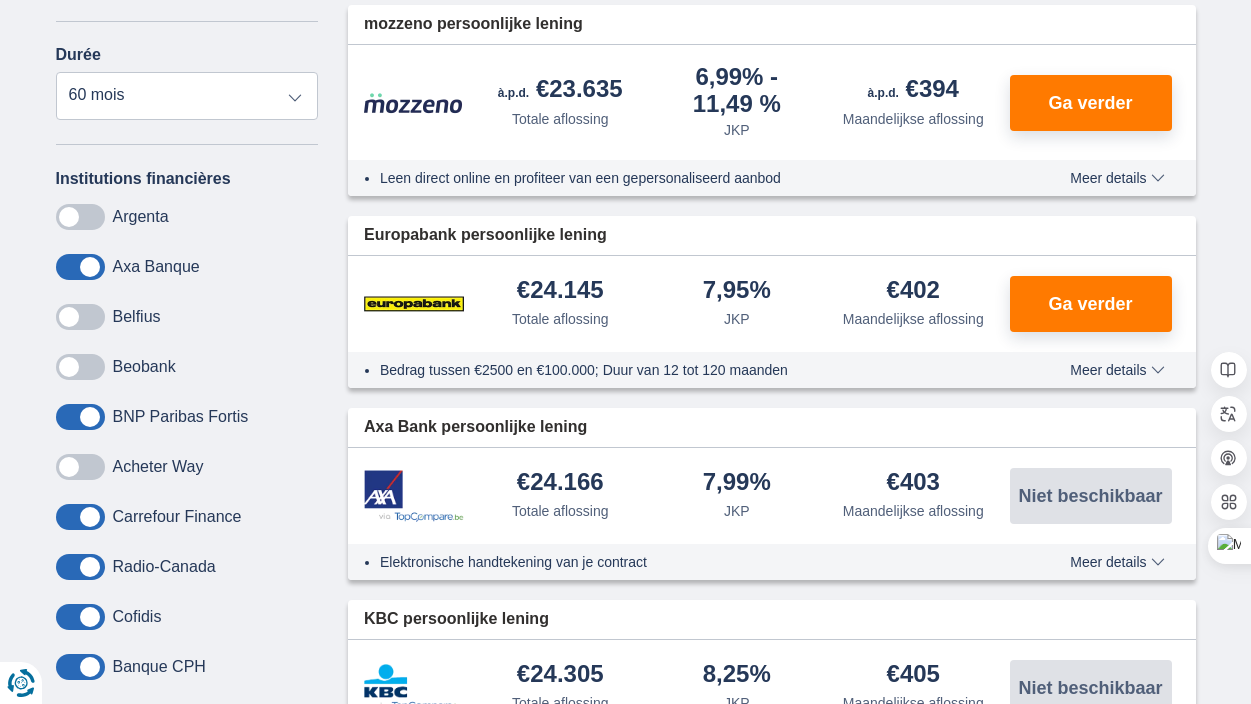 click at bounding box center [80, 517] 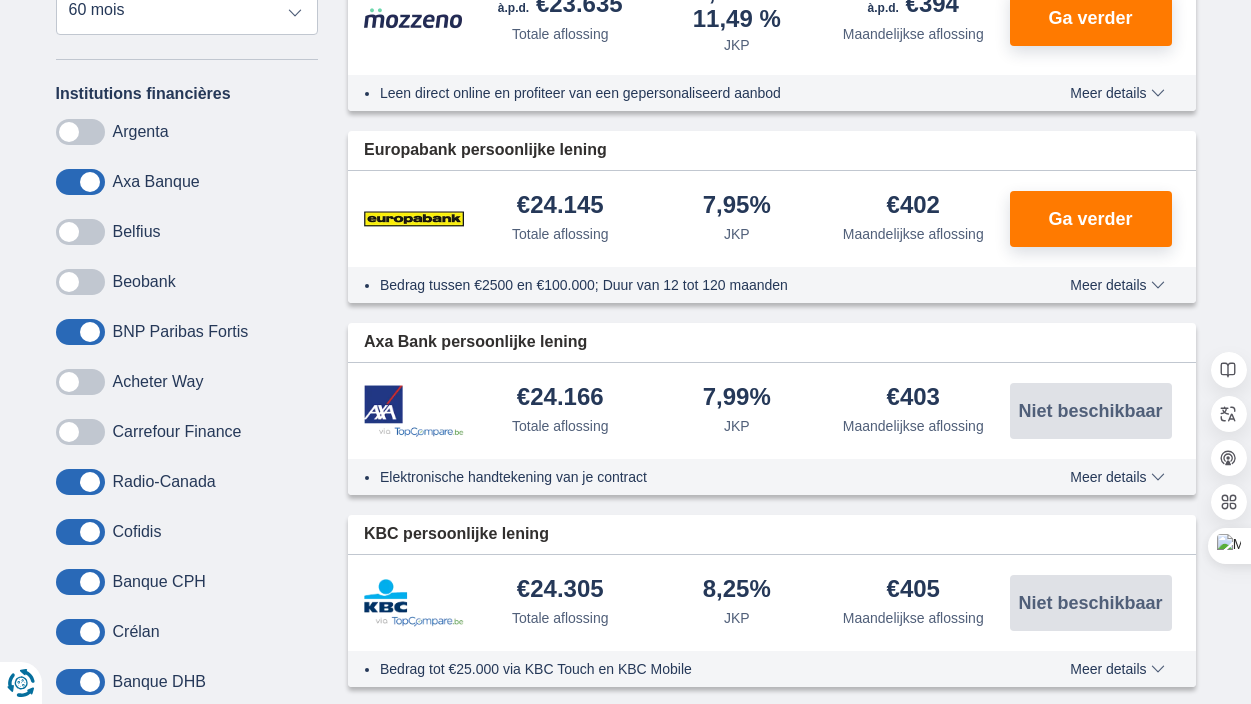 scroll, scrollTop: 1129, scrollLeft: 0, axis: vertical 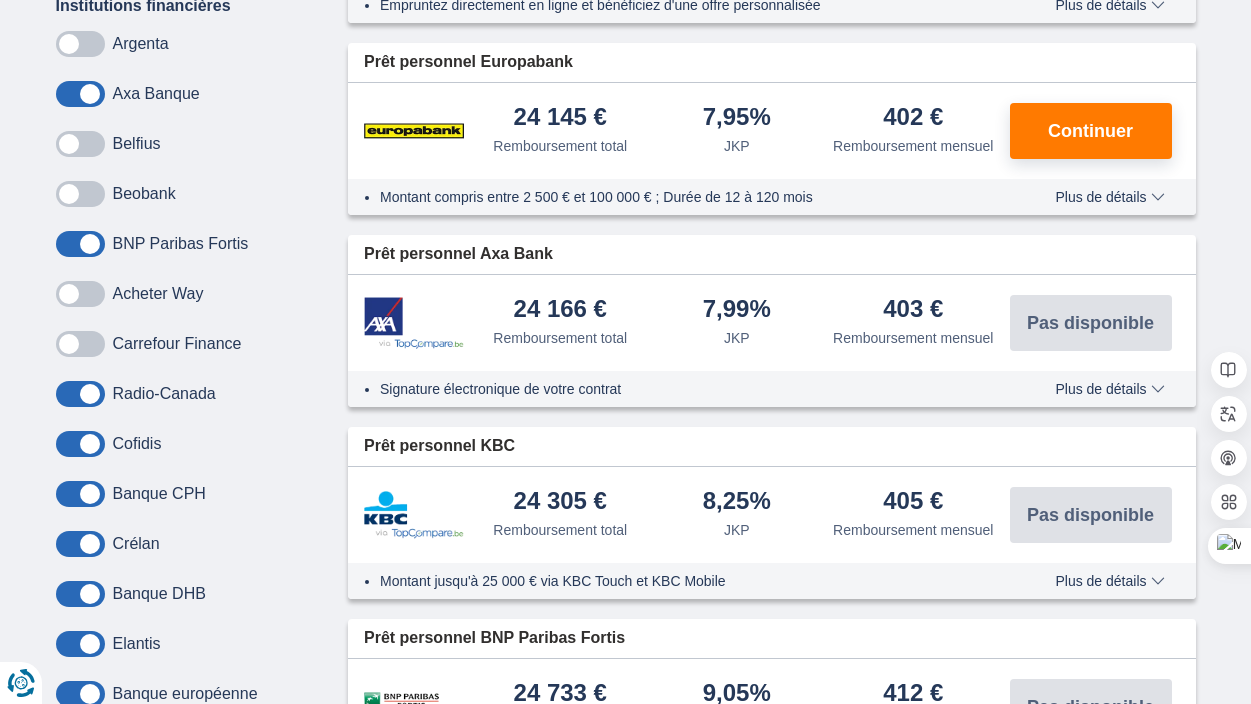 click at bounding box center [80, 394] 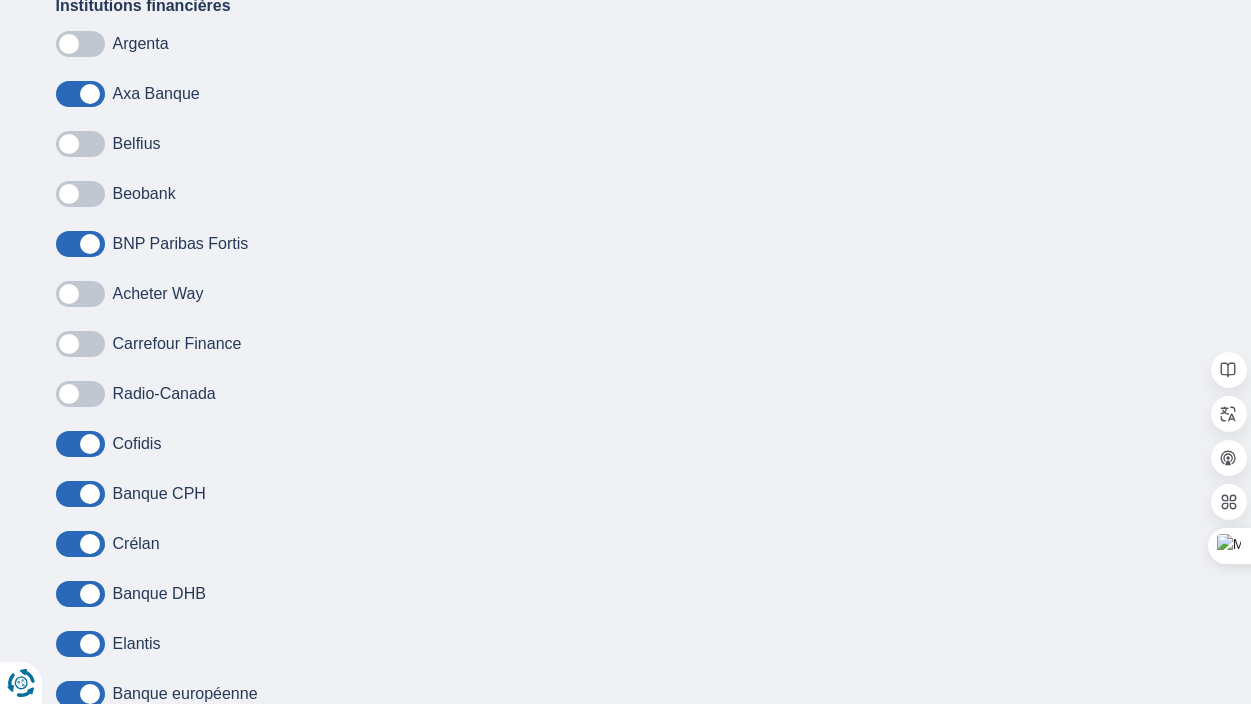 click at bounding box center (80, 444) 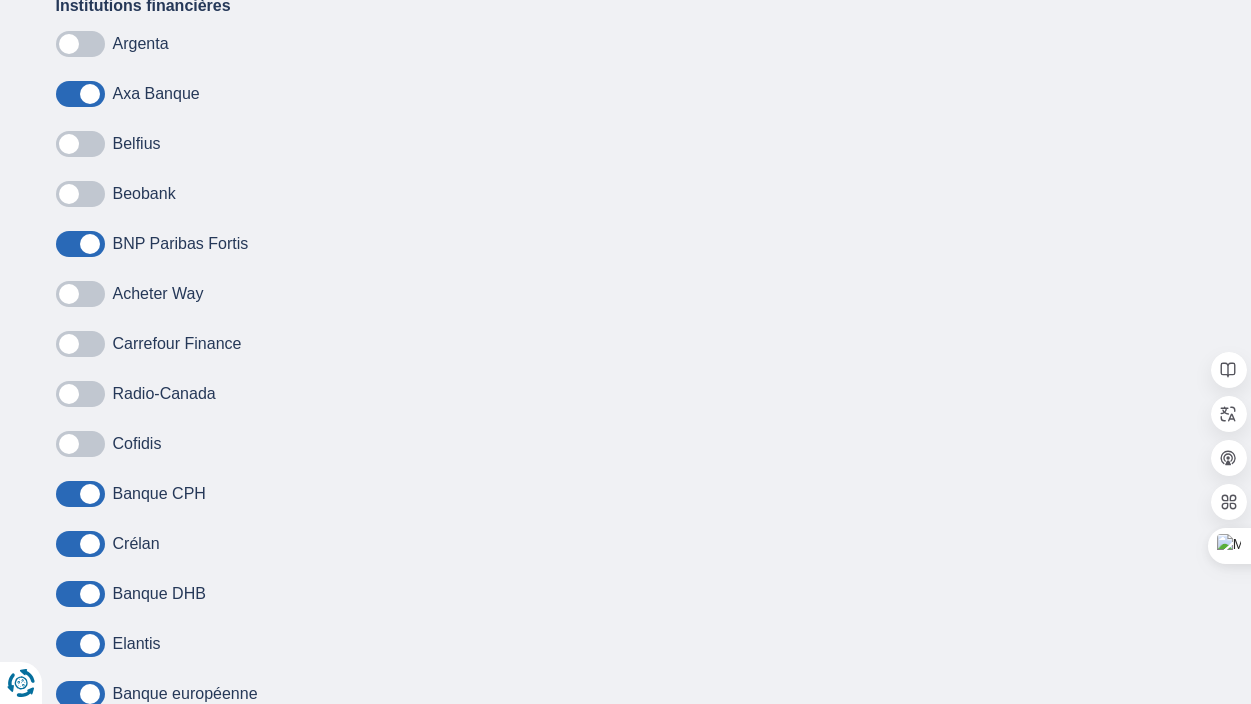 click at bounding box center (80, 494) 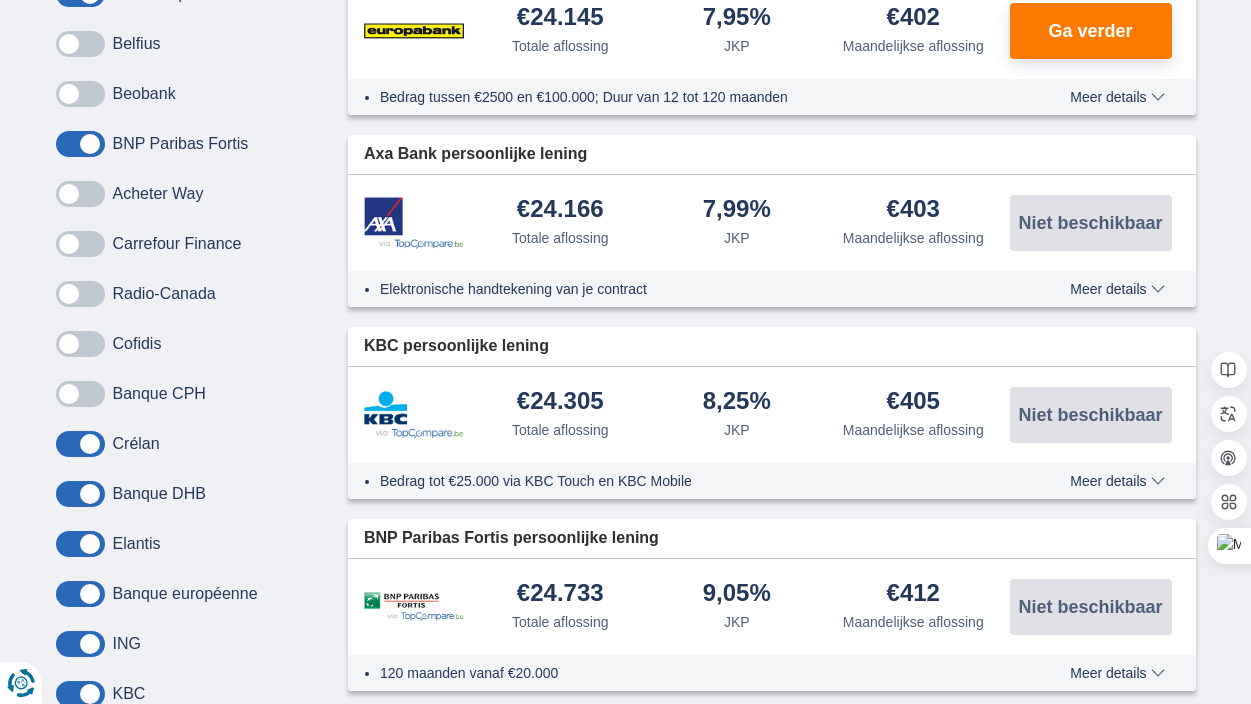 scroll, scrollTop: 1288, scrollLeft: 0, axis: vertical 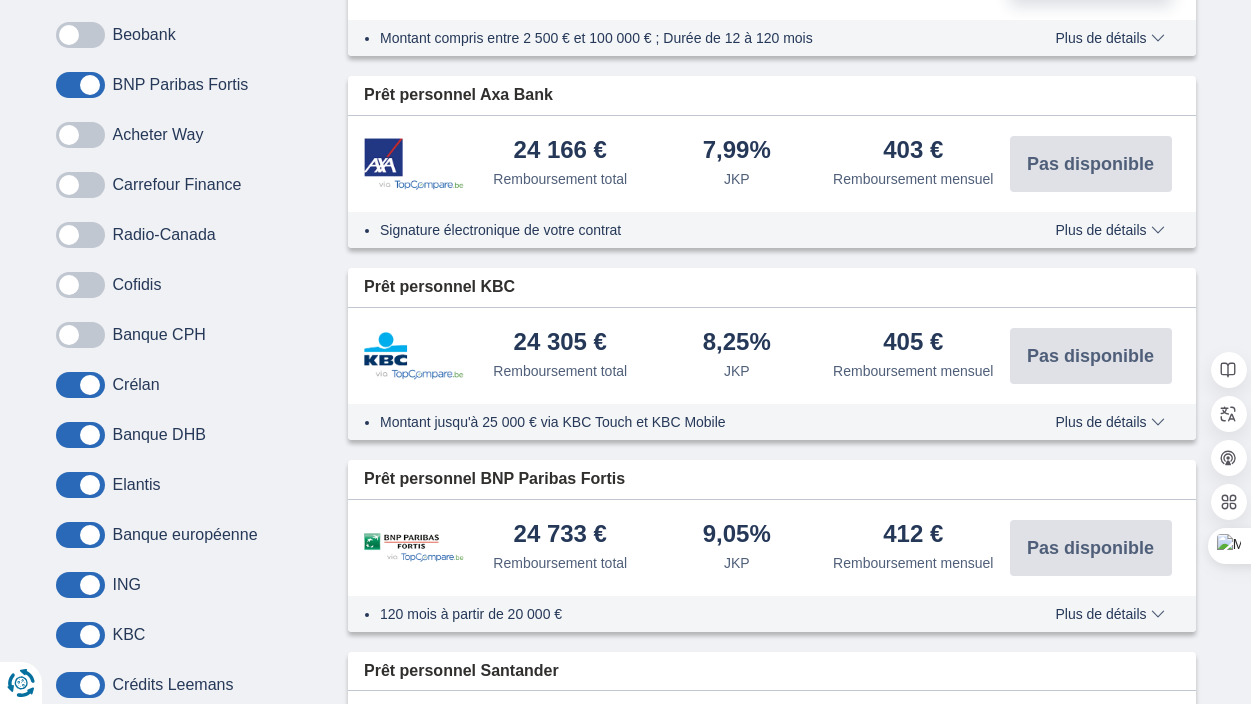 click at bounding box center (80, 385) 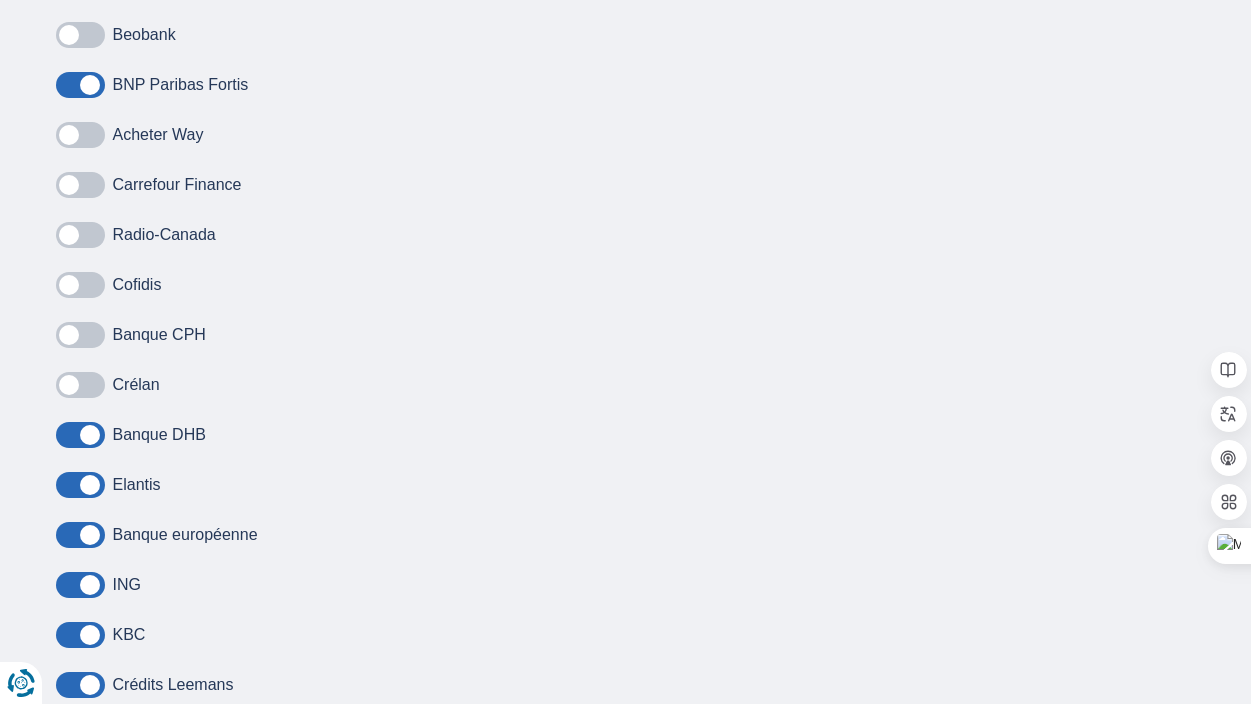 click at bounding box center [80, 435] 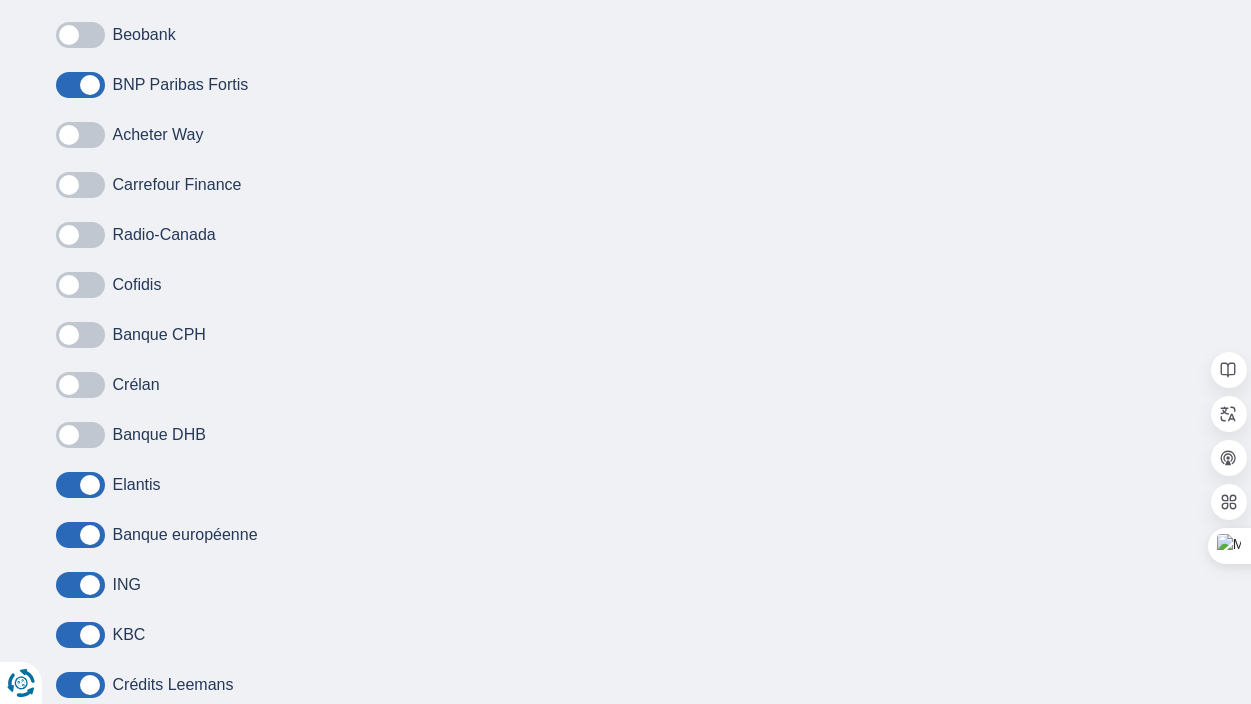 click at bounding box center [80, 485] 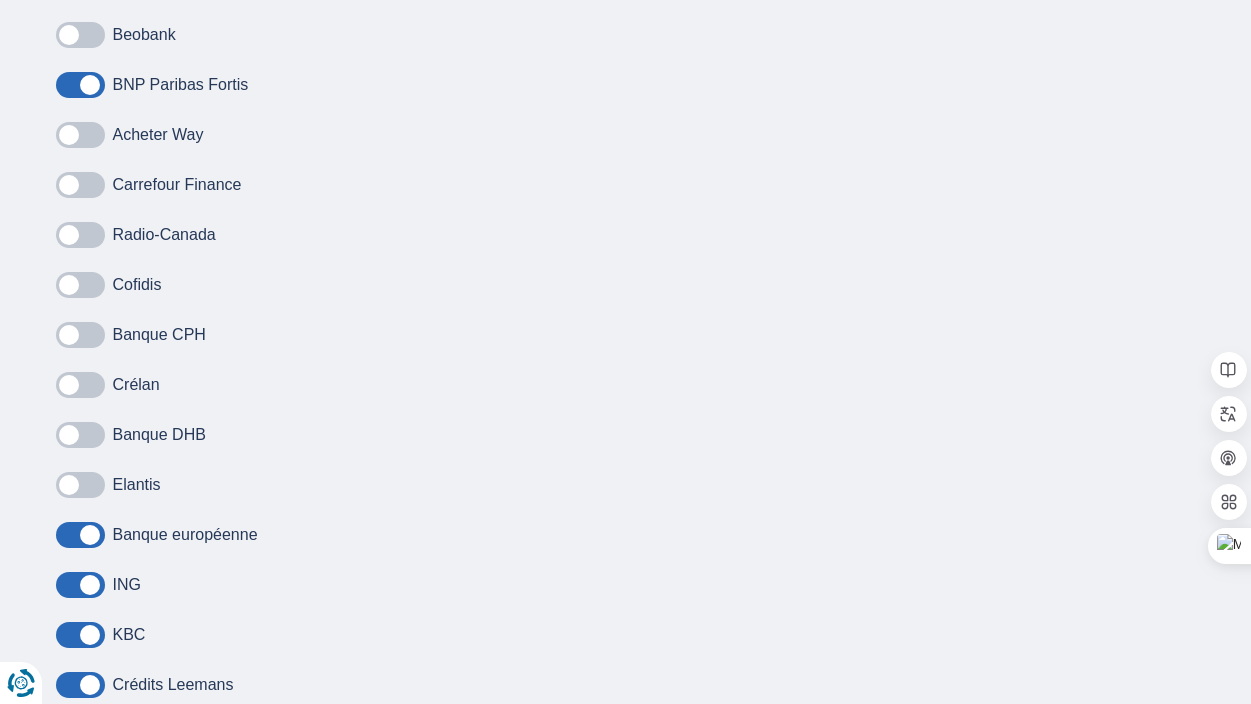 click at bounding box center (80, 535) 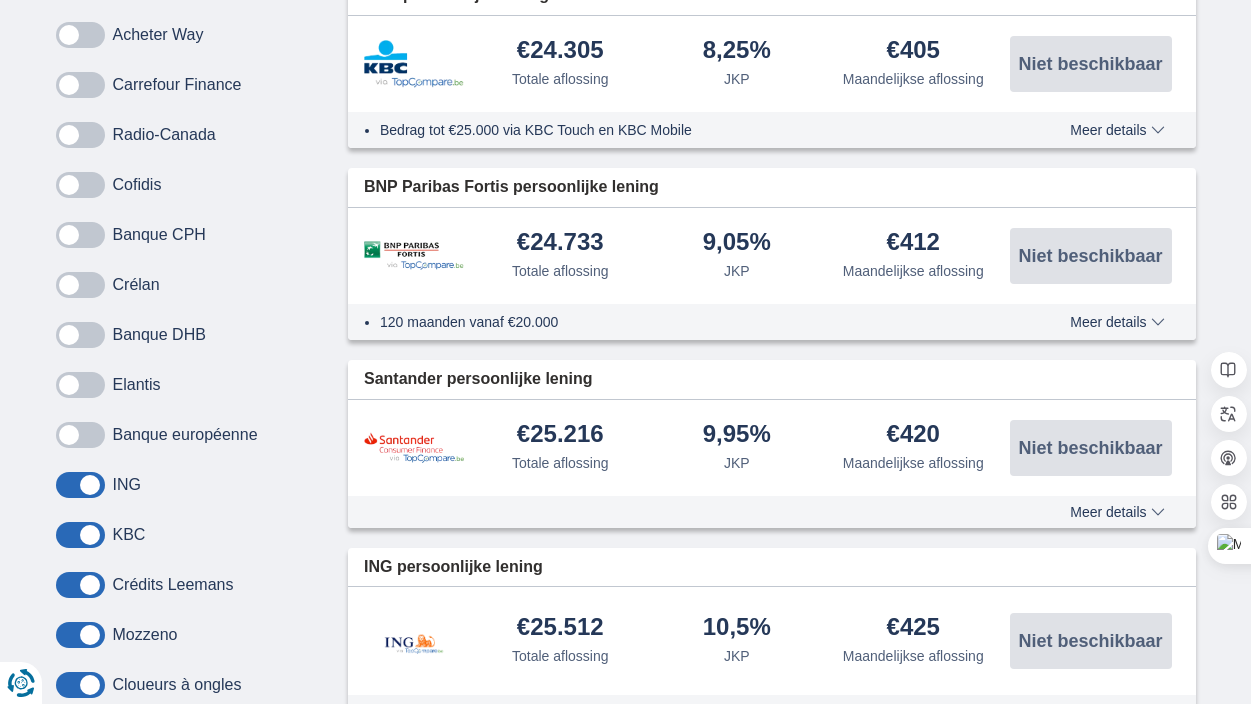 scroll, scrollTop: 1552, scrollLeft: 0, axis: vertical 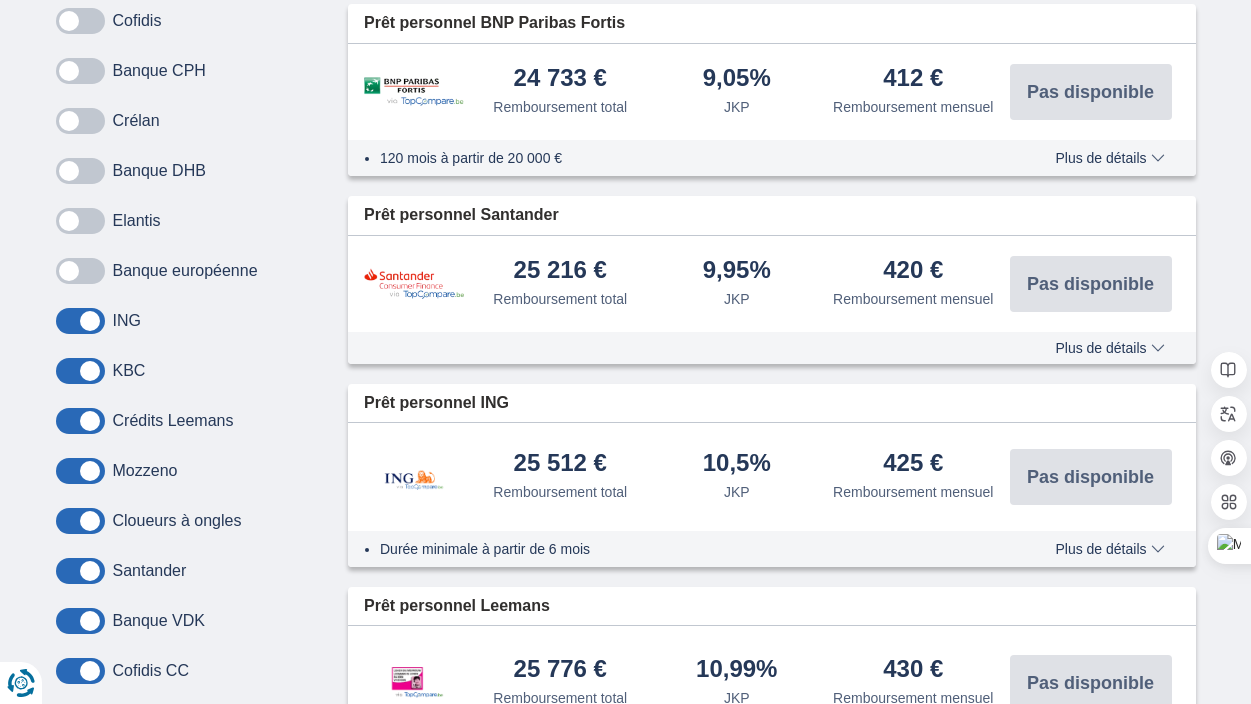 click at bounding box center [80, 321] 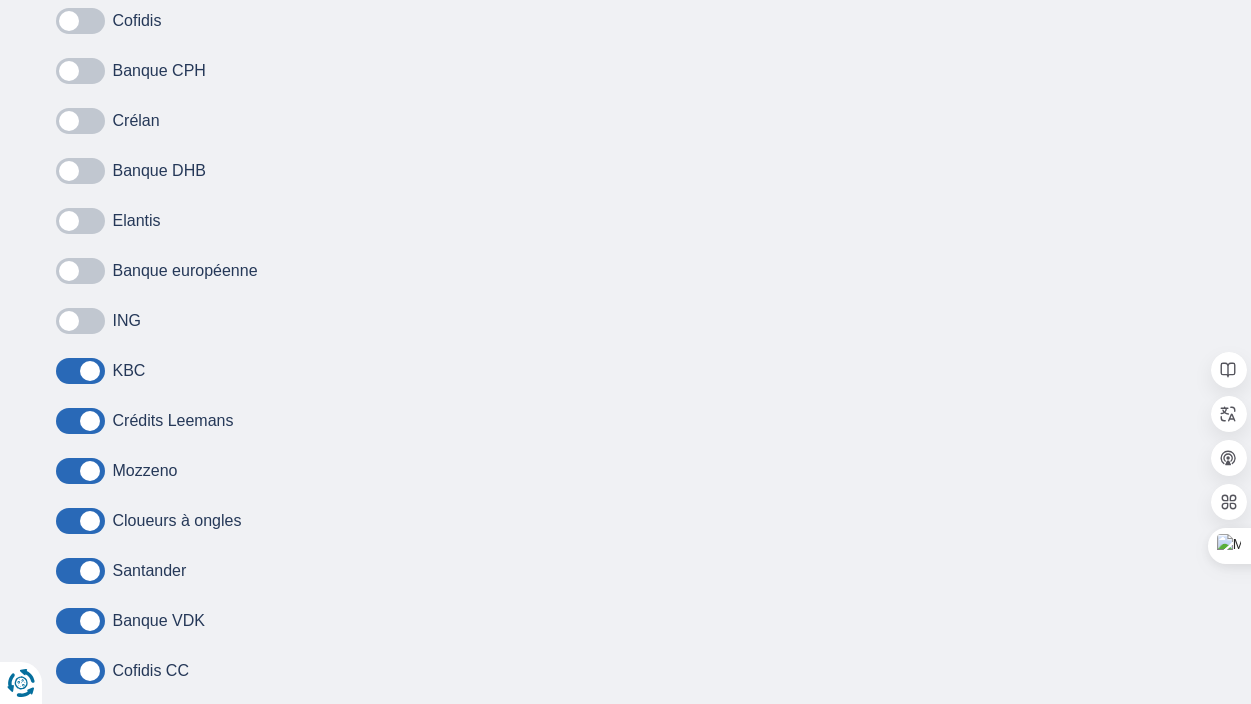 click at bounding box center [80, 371] 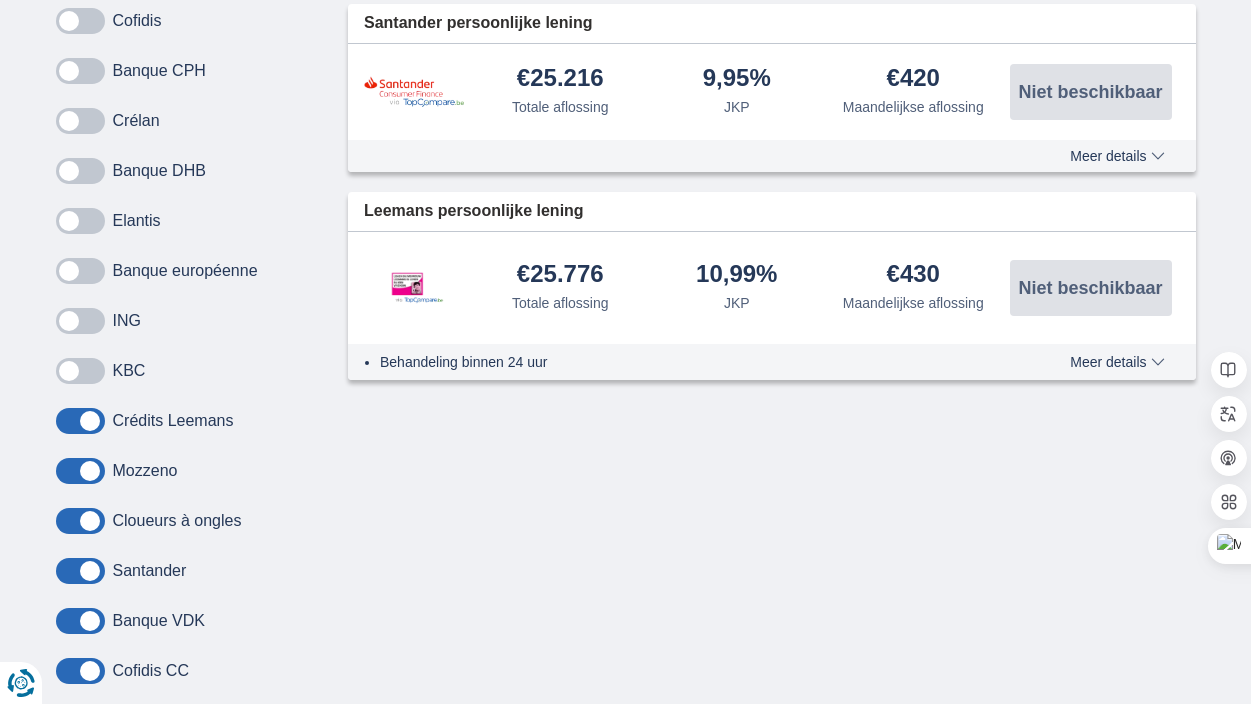 click at bounding box center [80, 421] 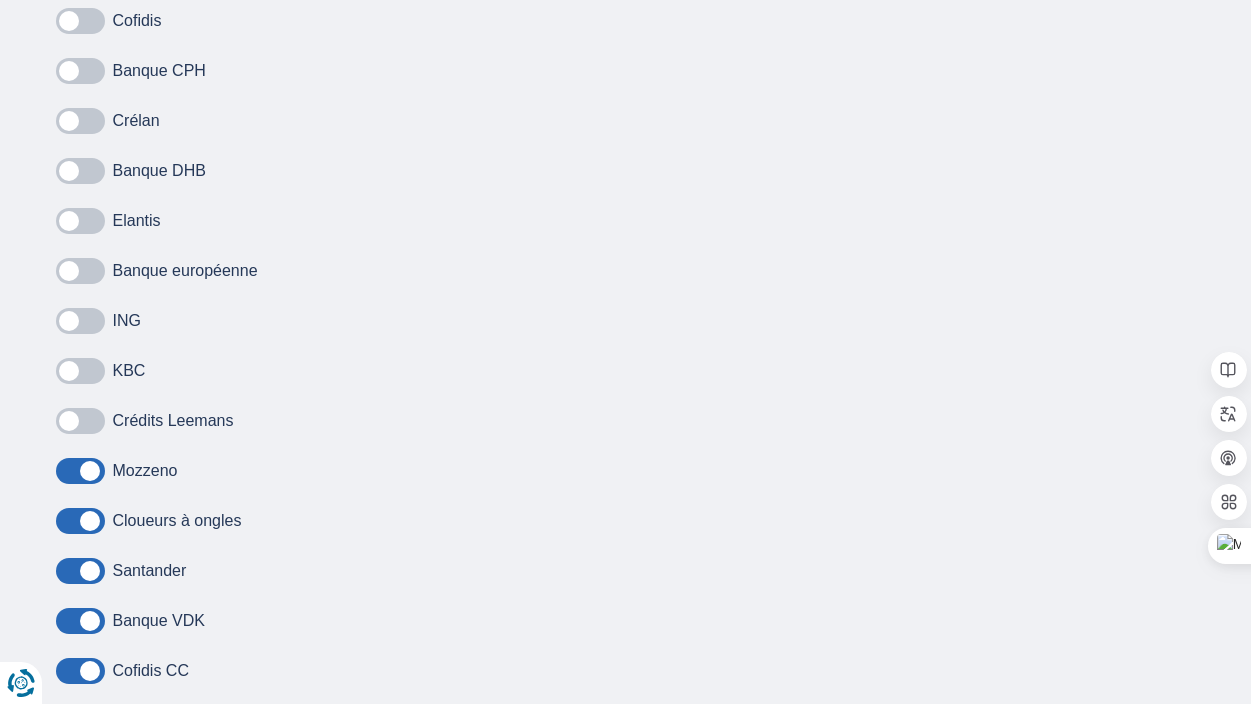 click at bounding box center [80, 471] 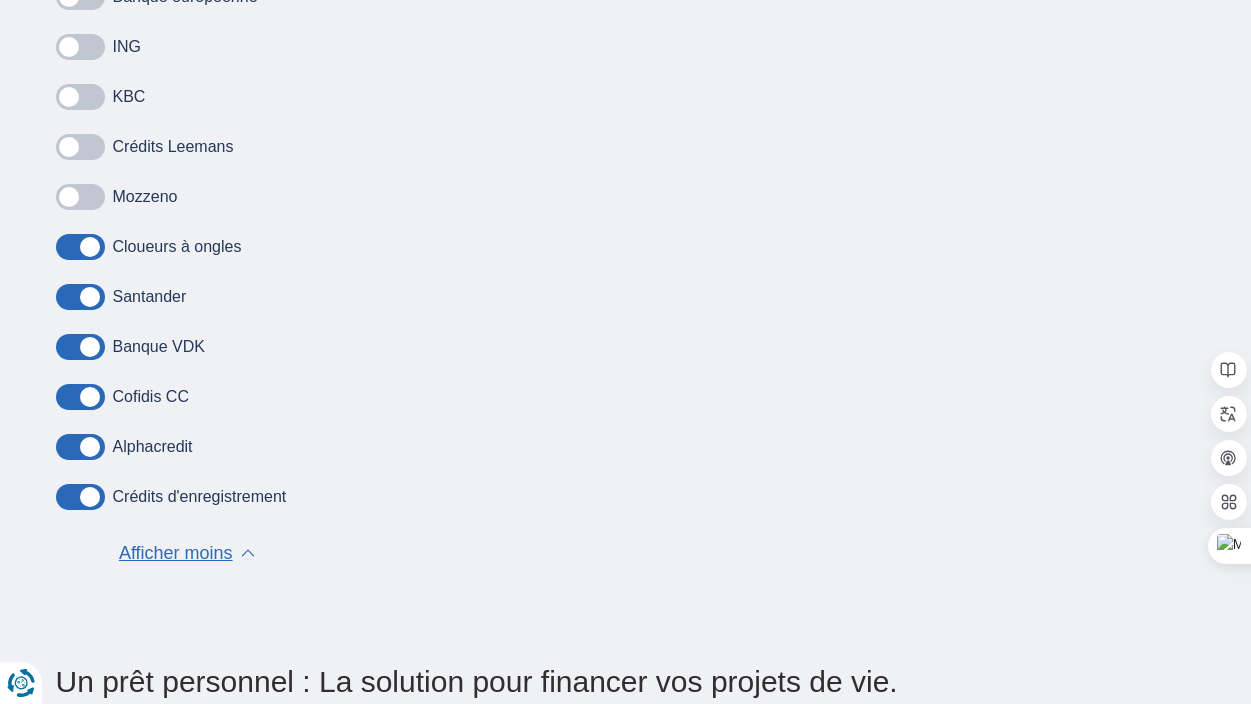 scroll, scrollTop: 1834, scrollLeft: 0, axis: vertical 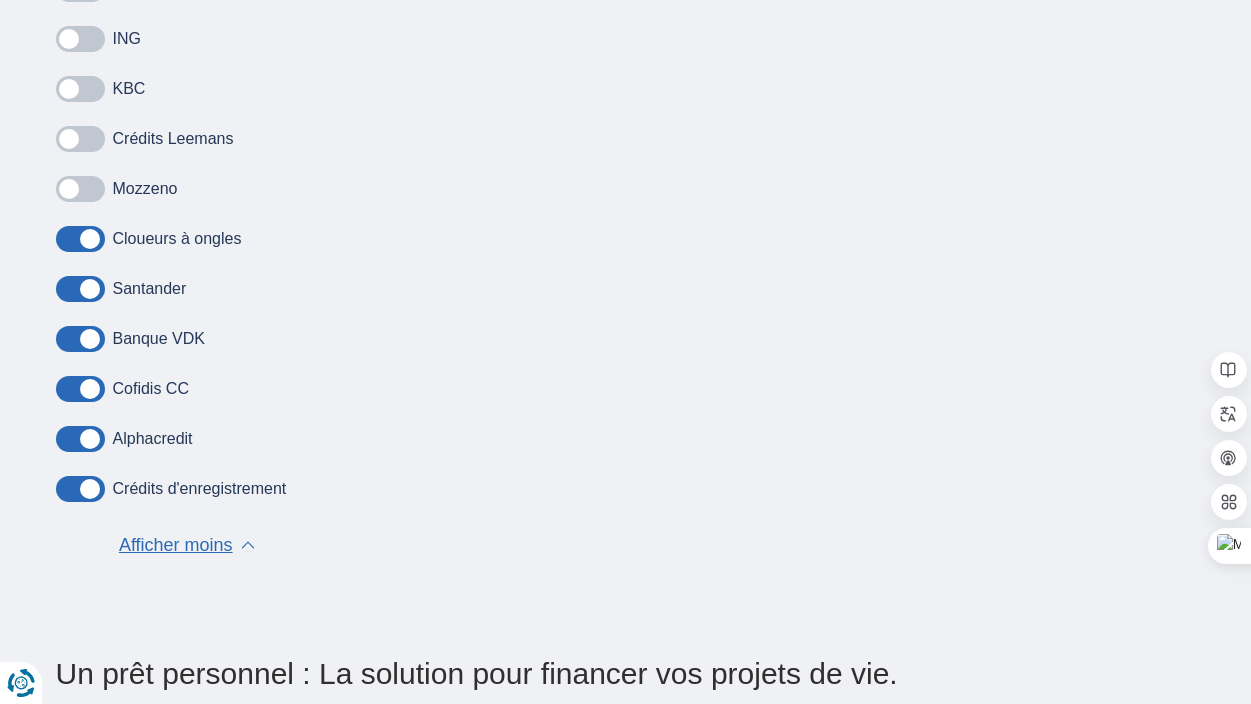 click at bounding box center (80, 489) 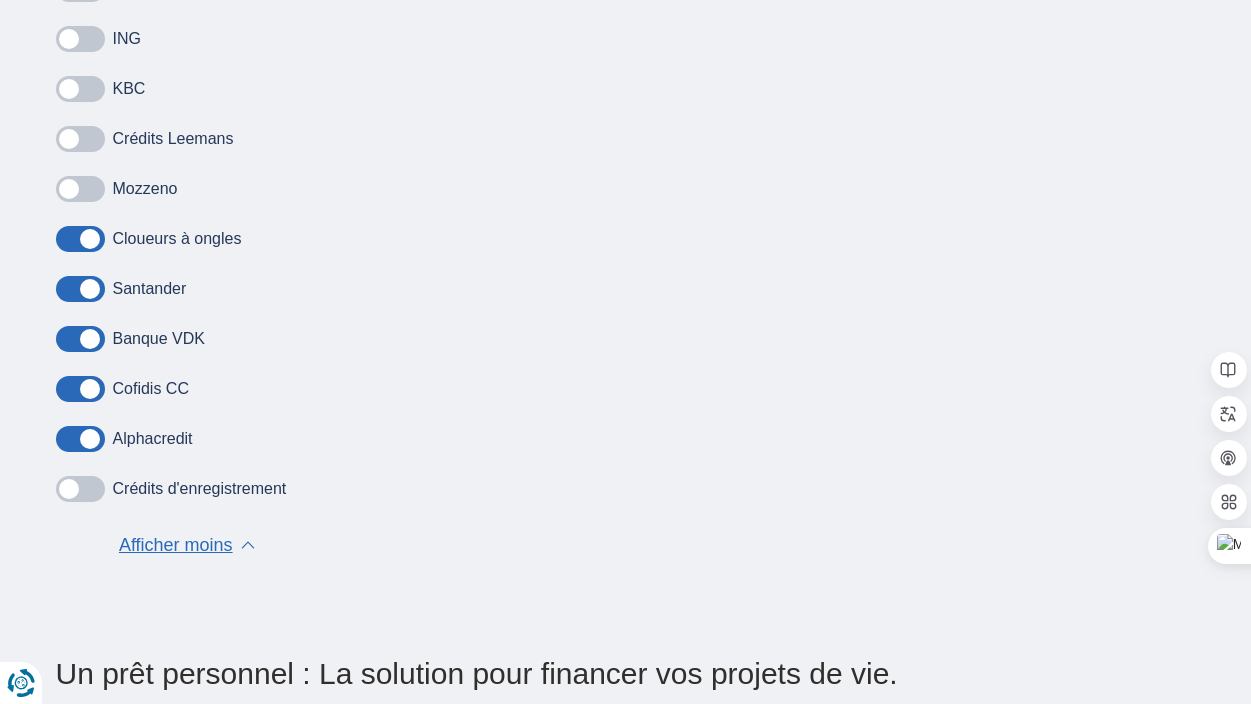 click at bounding box center [80, 439] 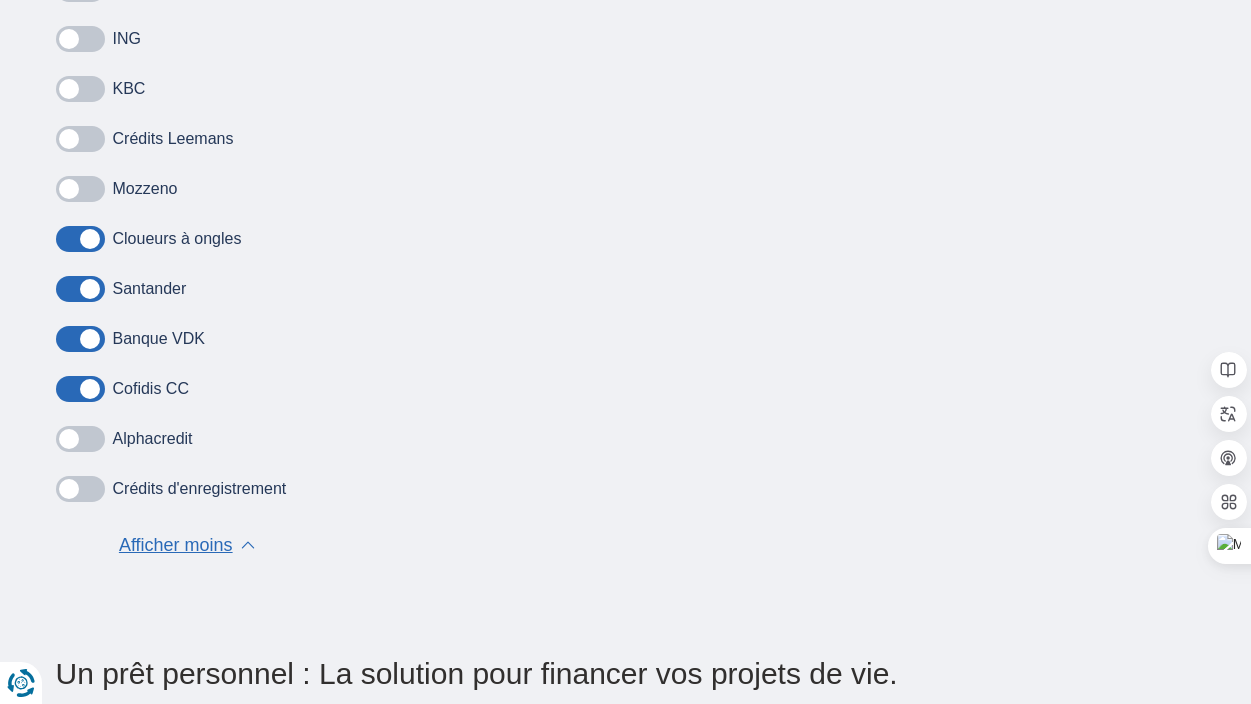 click at bounding box center (80, 389) 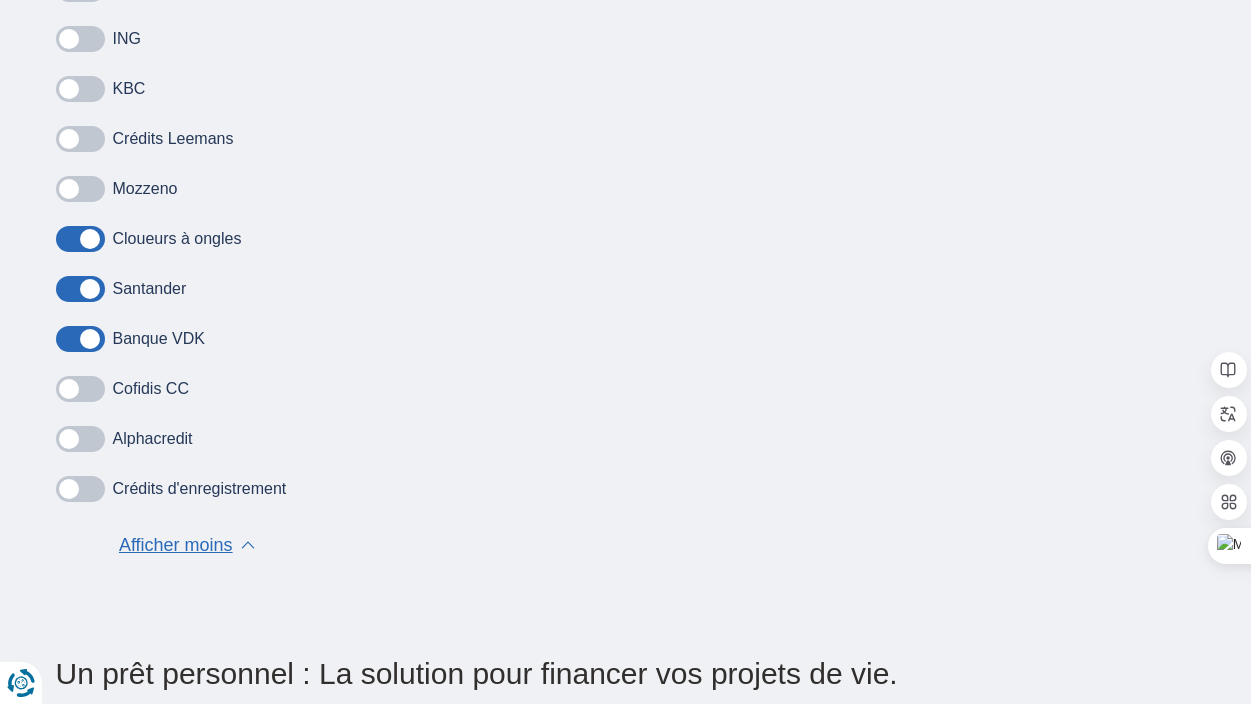click at bounding box center [80, 339] 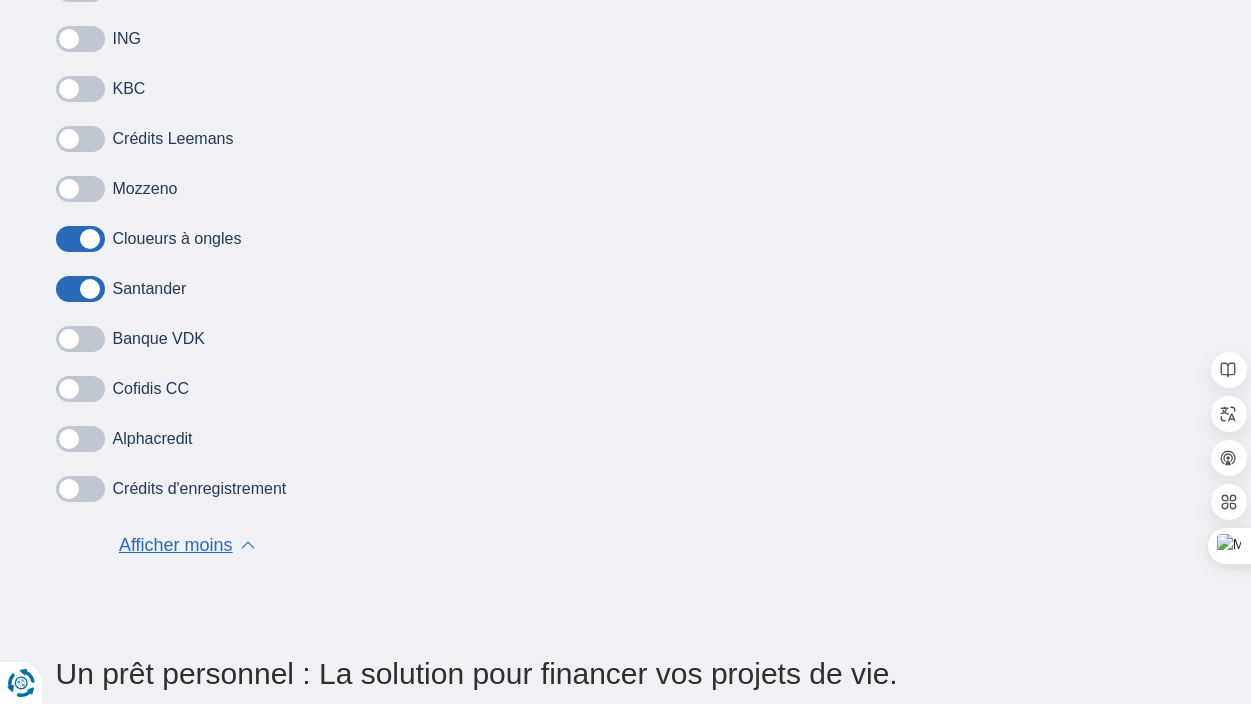 click at bounding box center [80, 289] 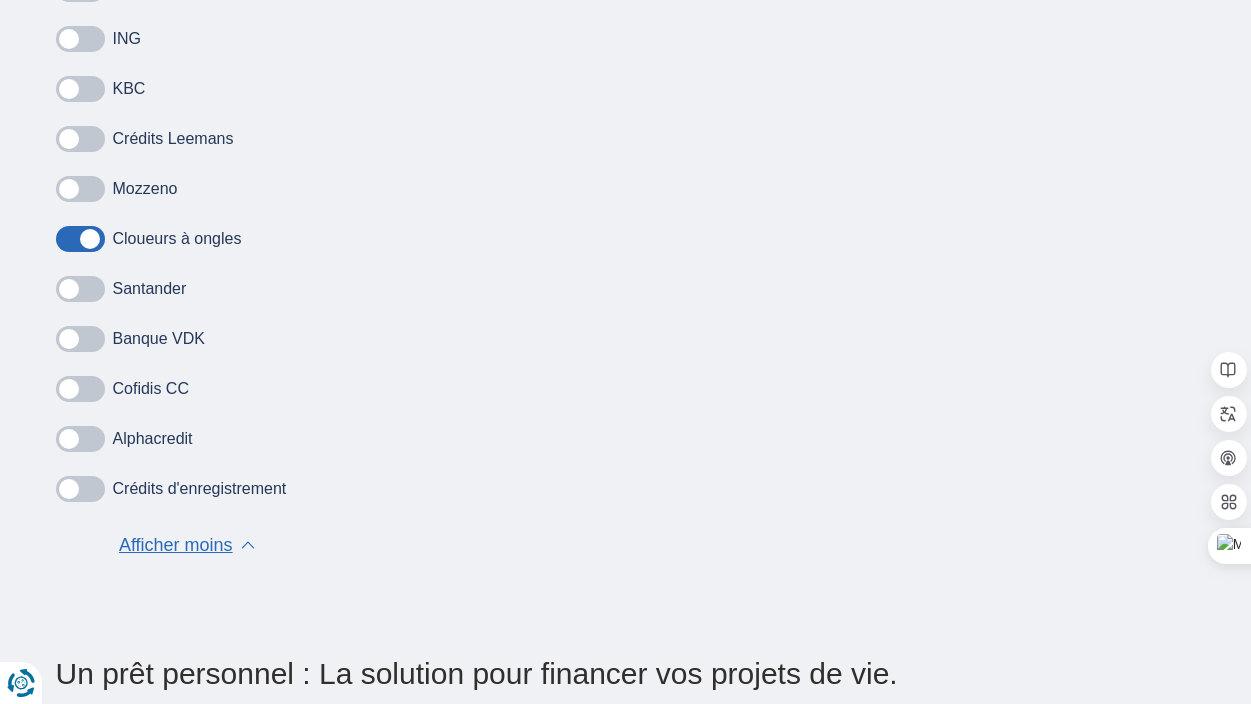 click at bounding box center (80, 239) 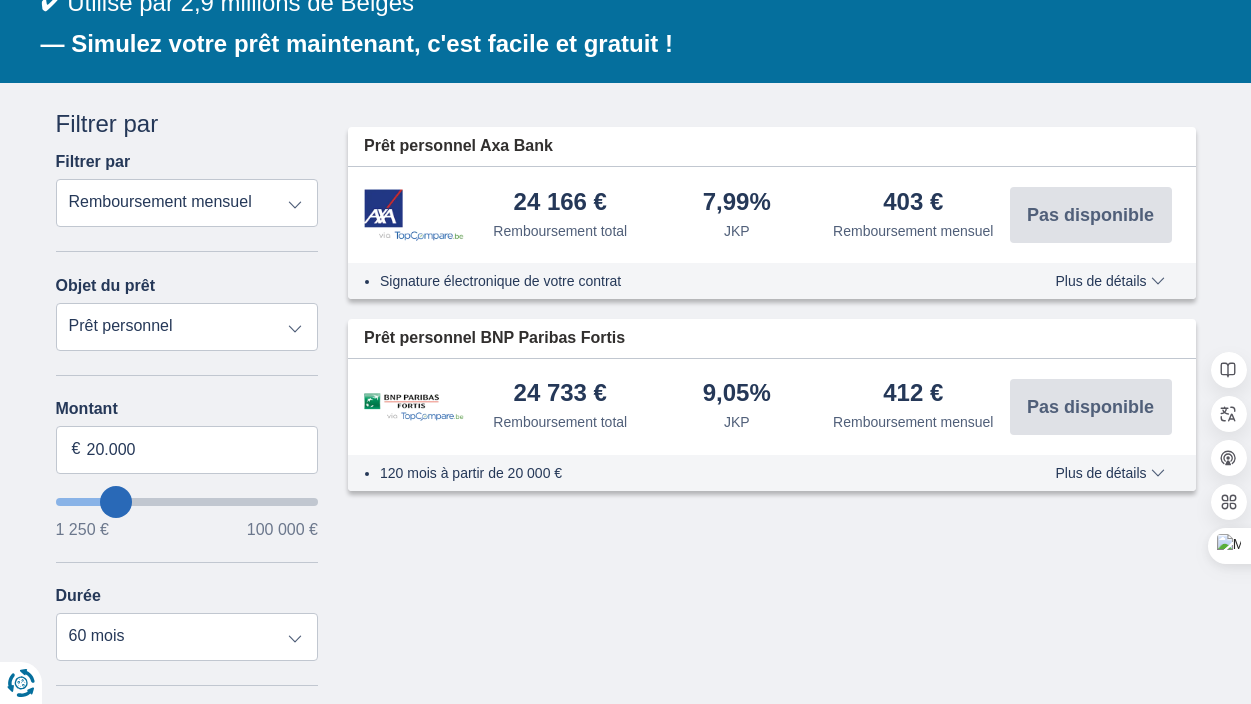 scroll, scrollTop: 413, scrollLeft: 0, axis: vertical 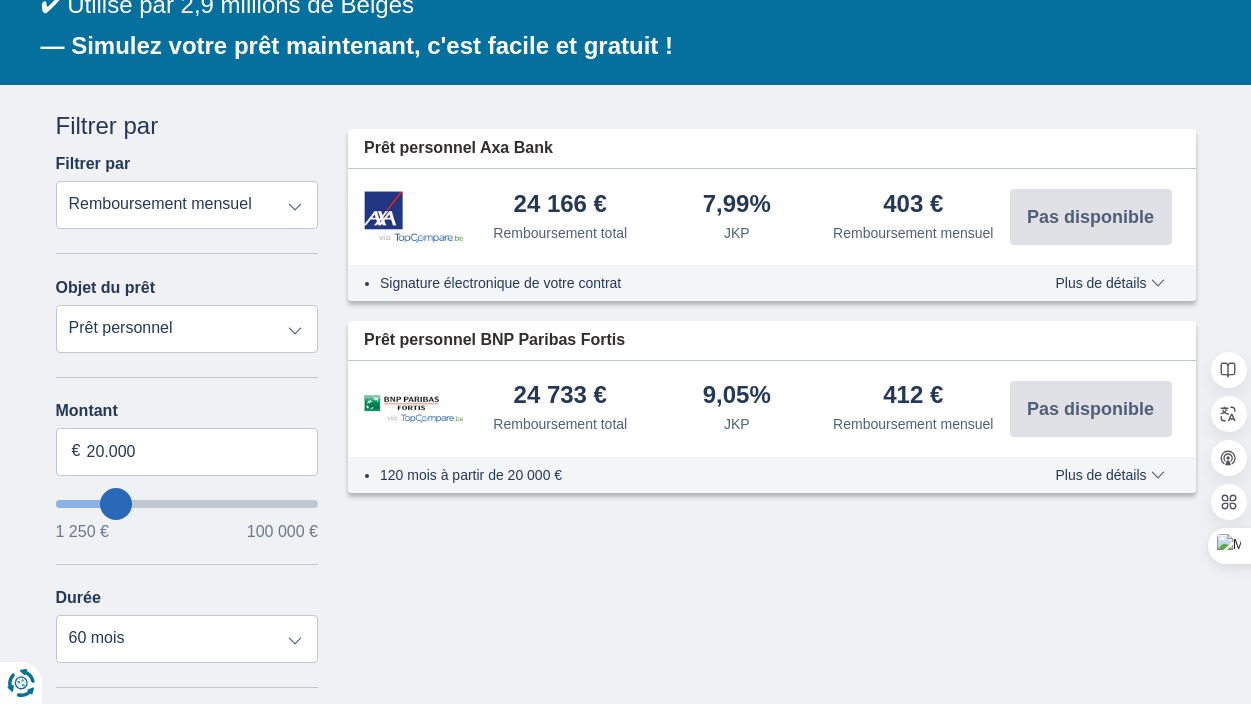 click on "Plus de détails" at bounding box center (1100, 283) 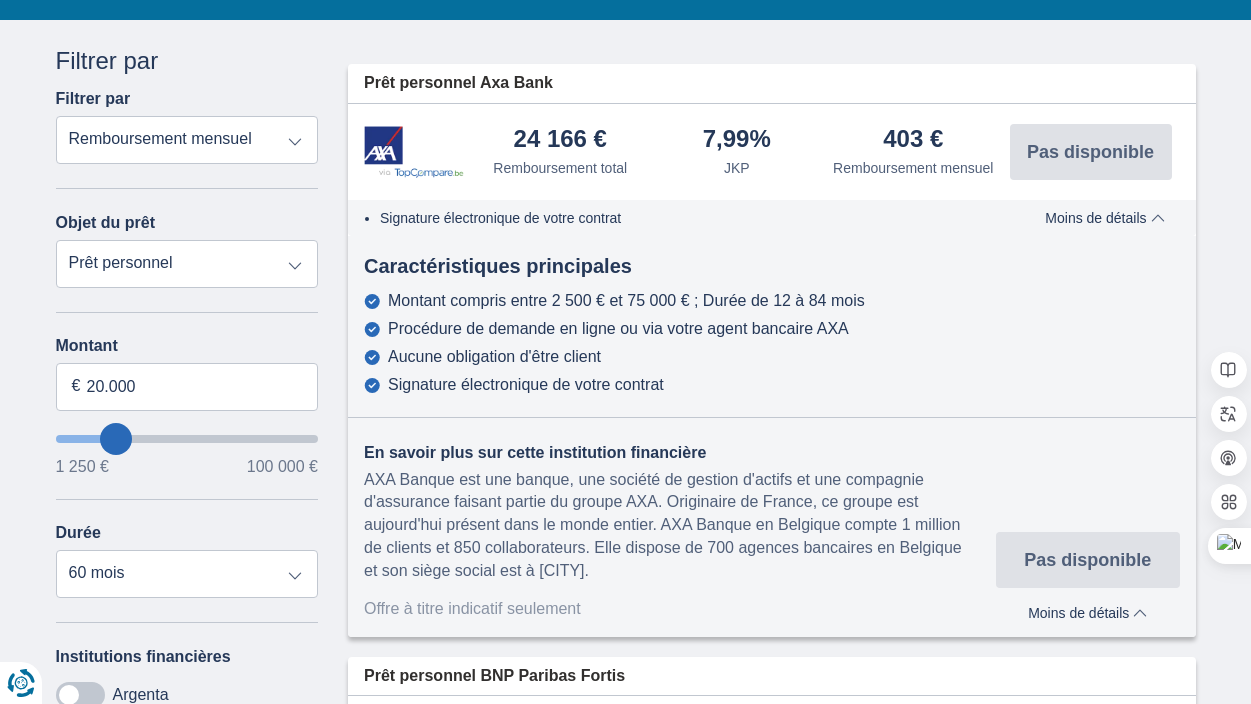scroll, scrollTop: 447, scrollLeft: 0, axis: vertical 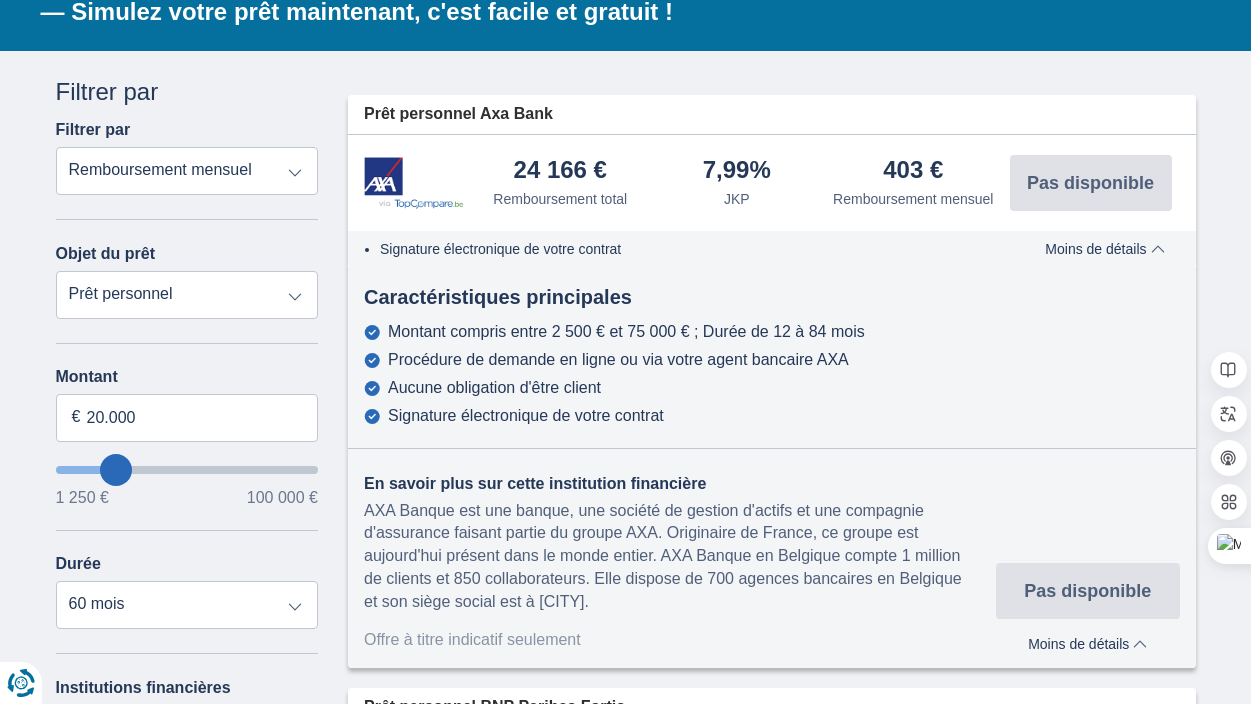 type 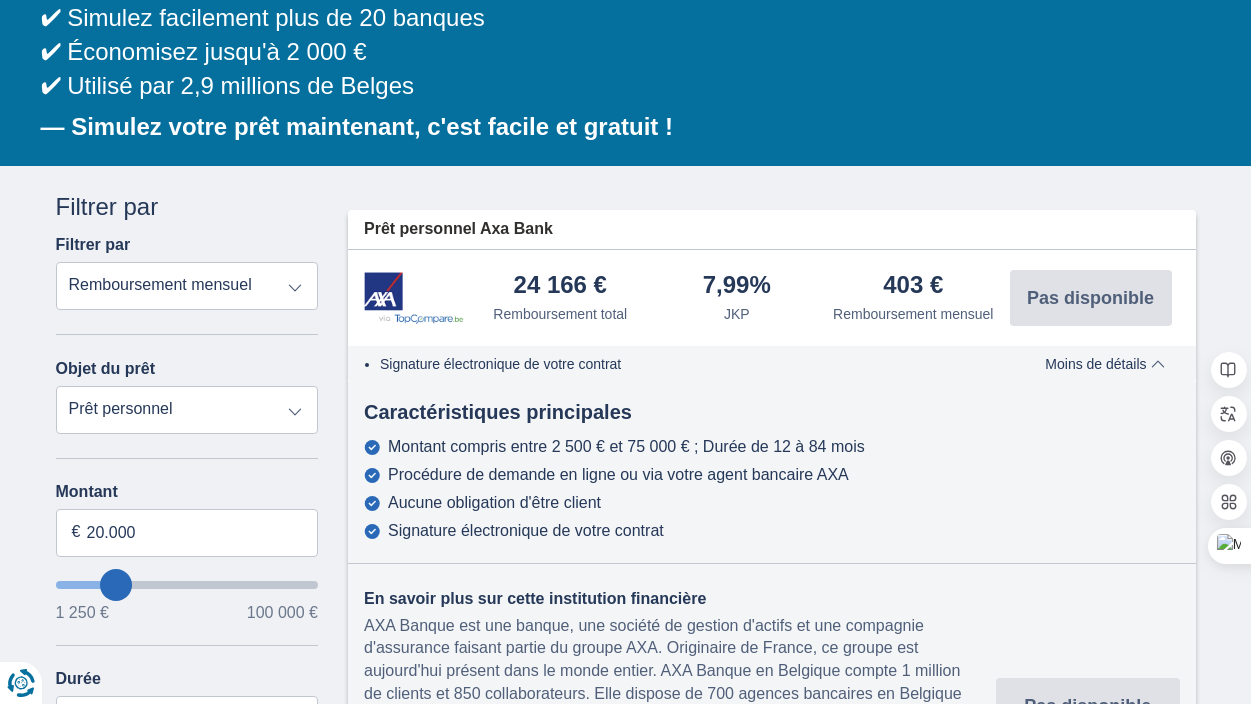 scroll, scrollTop: 0, scrollLeft: 0, axis: both 